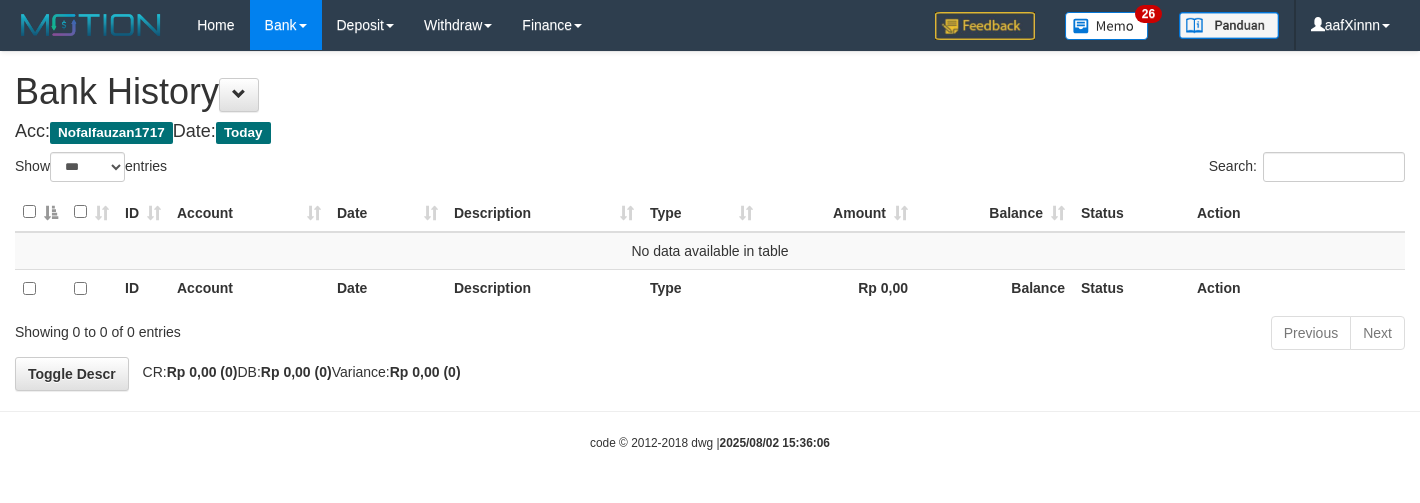 select on "***" 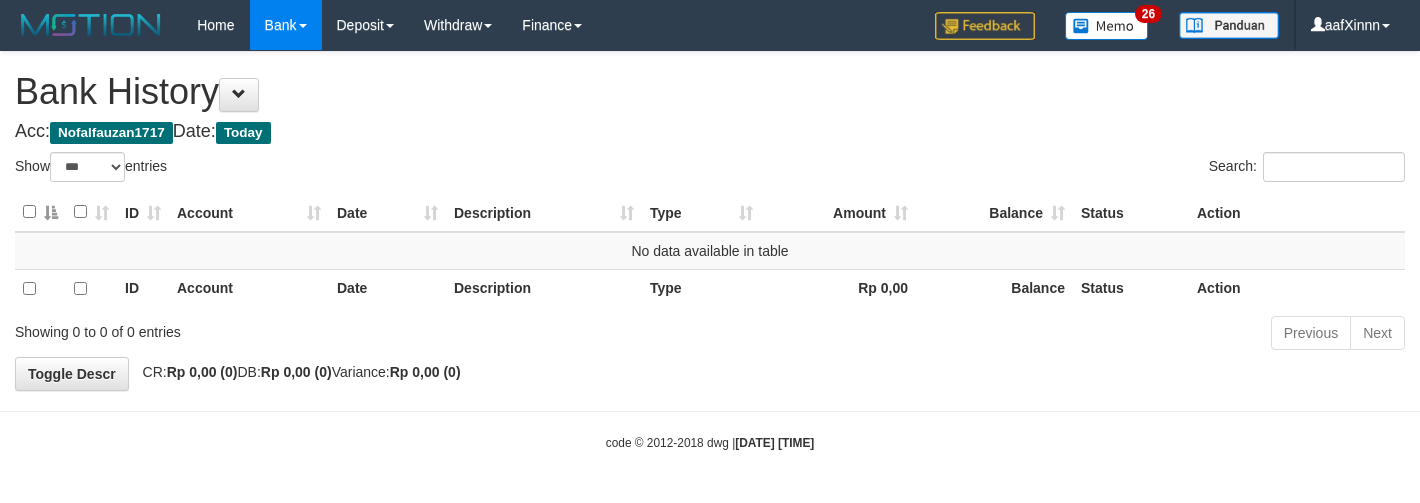 select on "***" 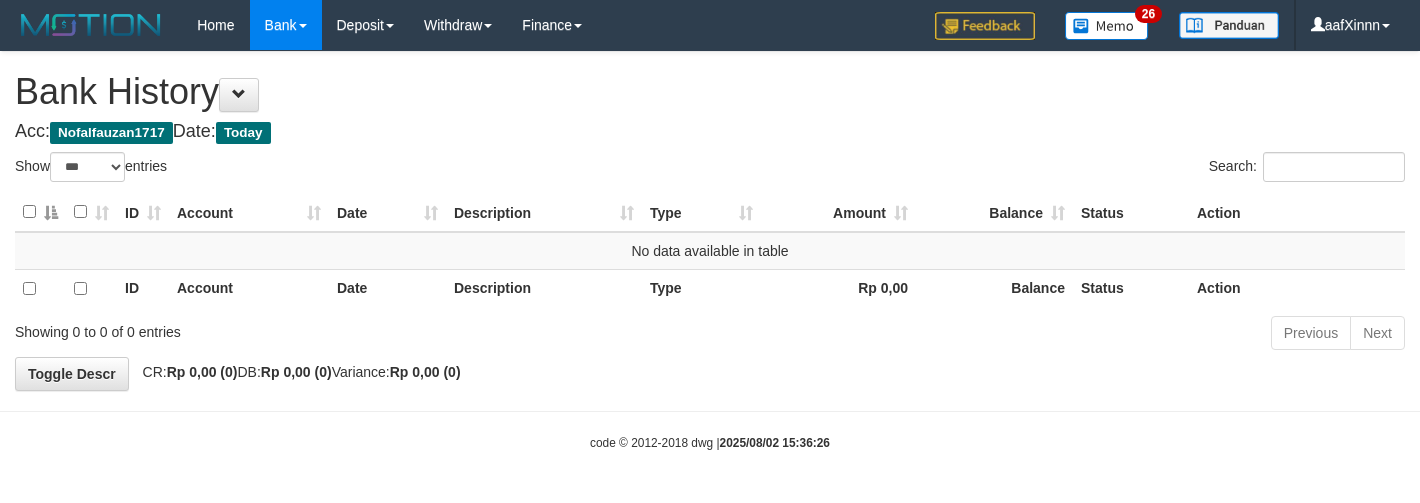 select on "***" 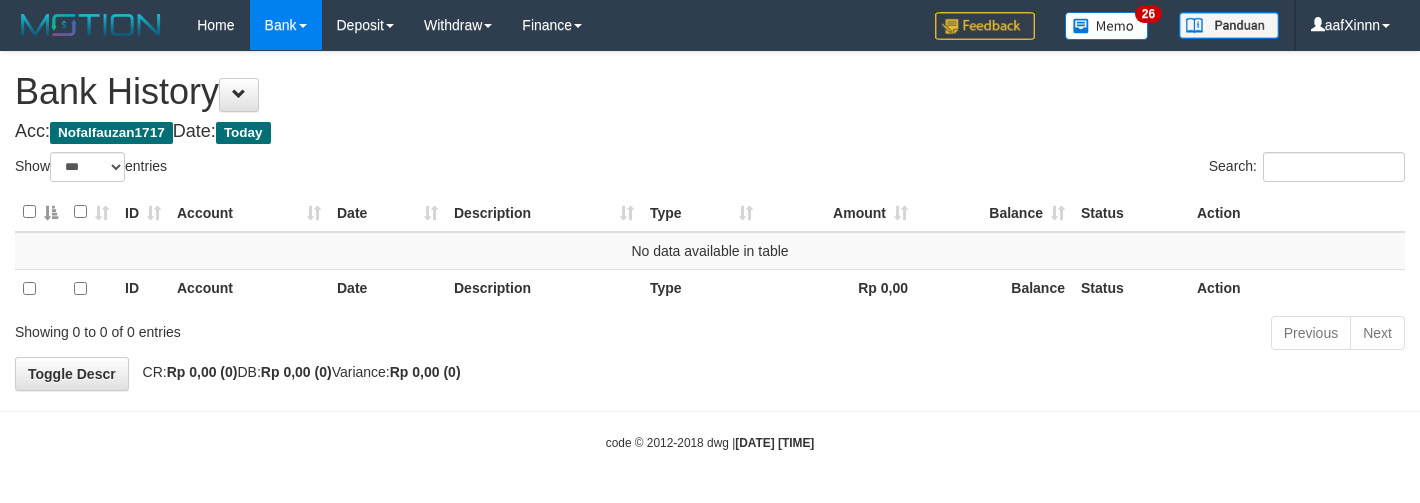 select on "***" 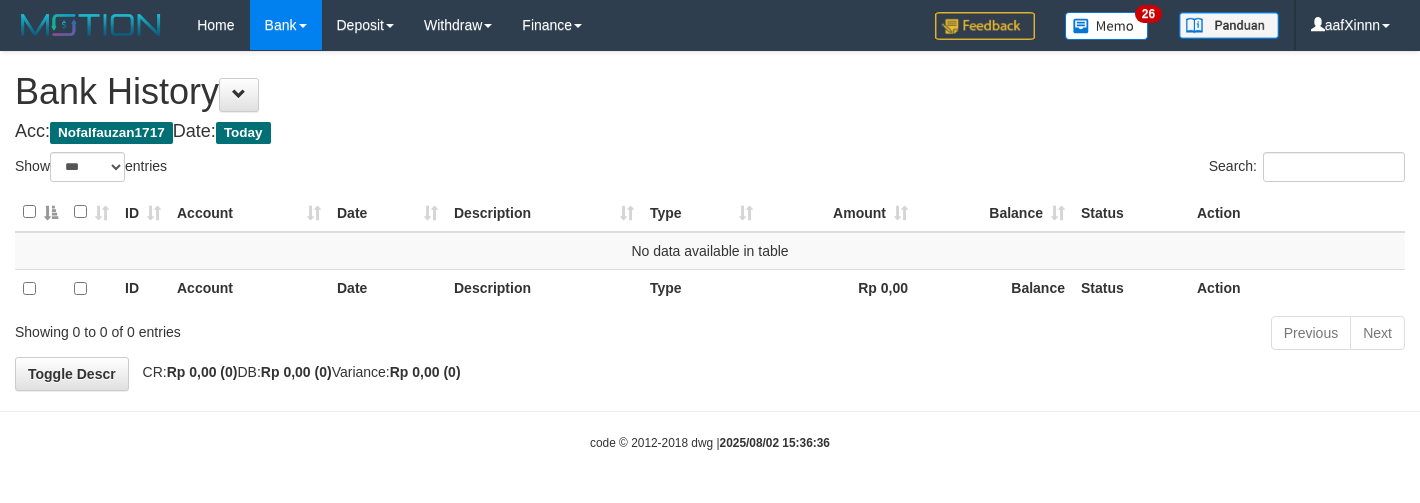 select on "***" 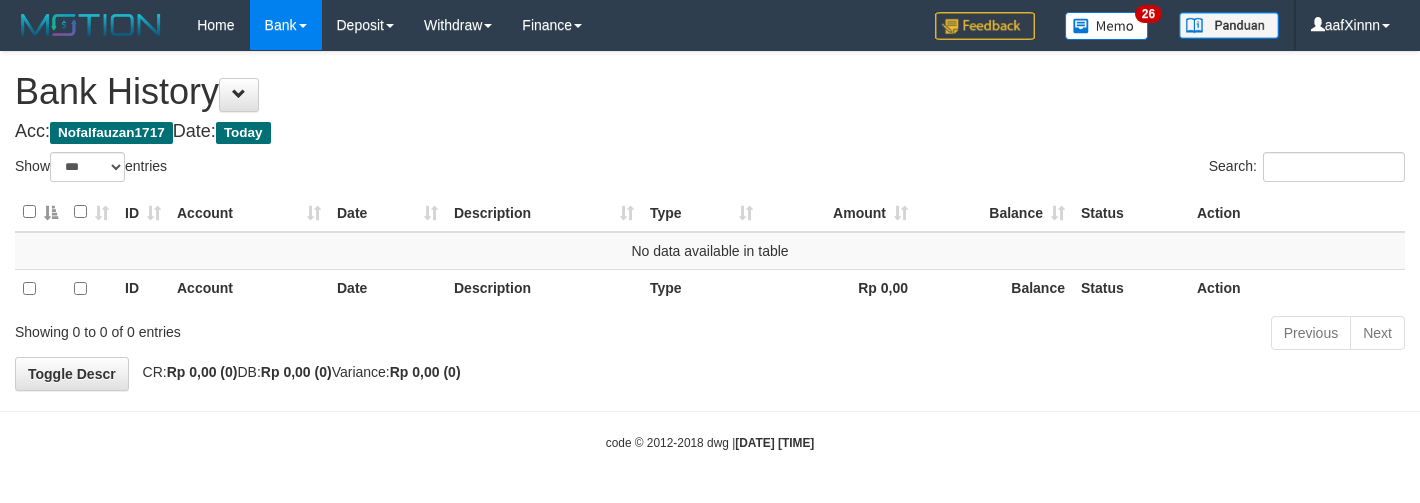 select on "***" 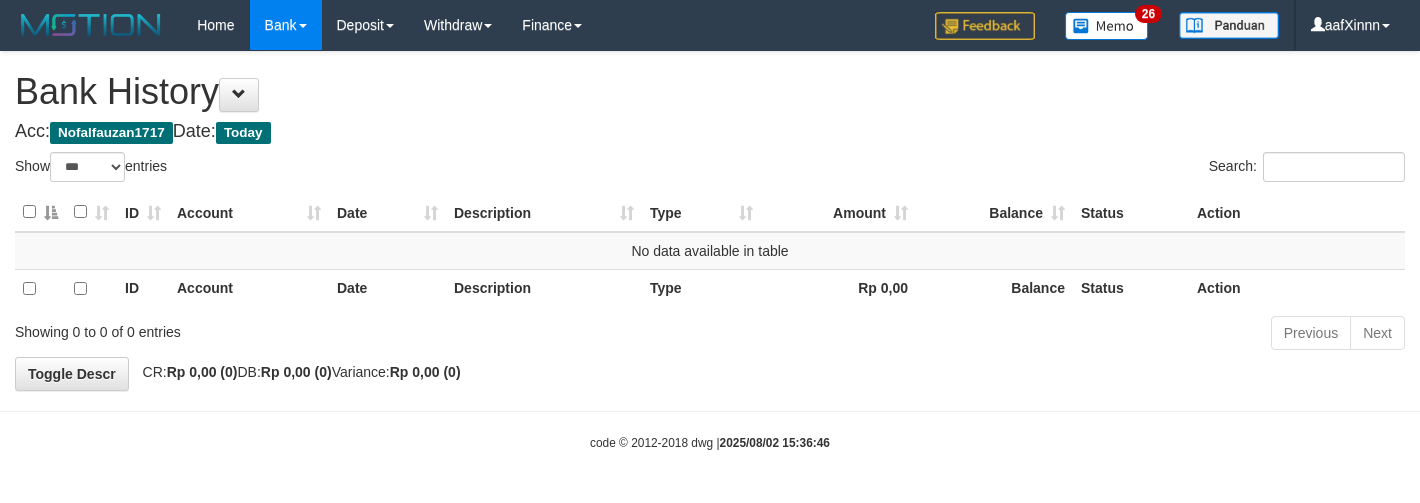 select on "***" 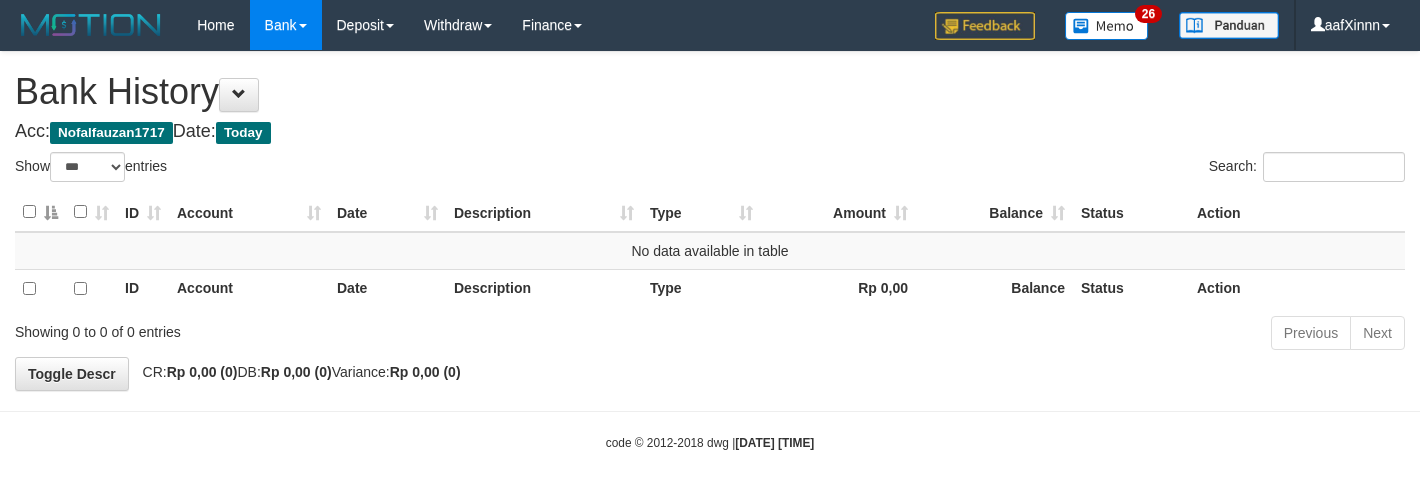 select on "***" 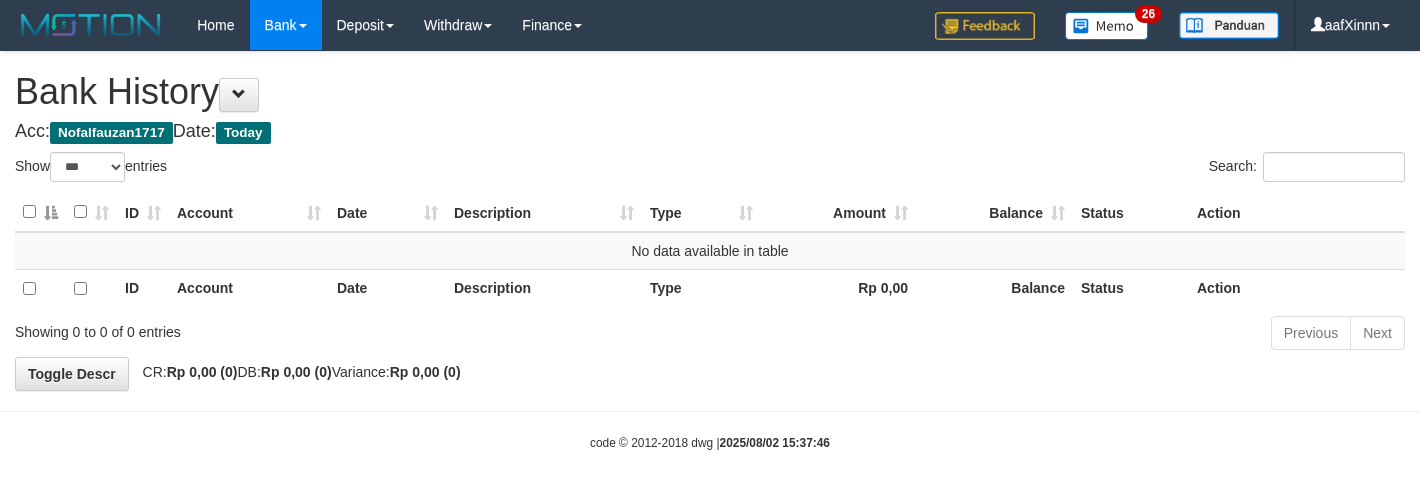 select on "***" 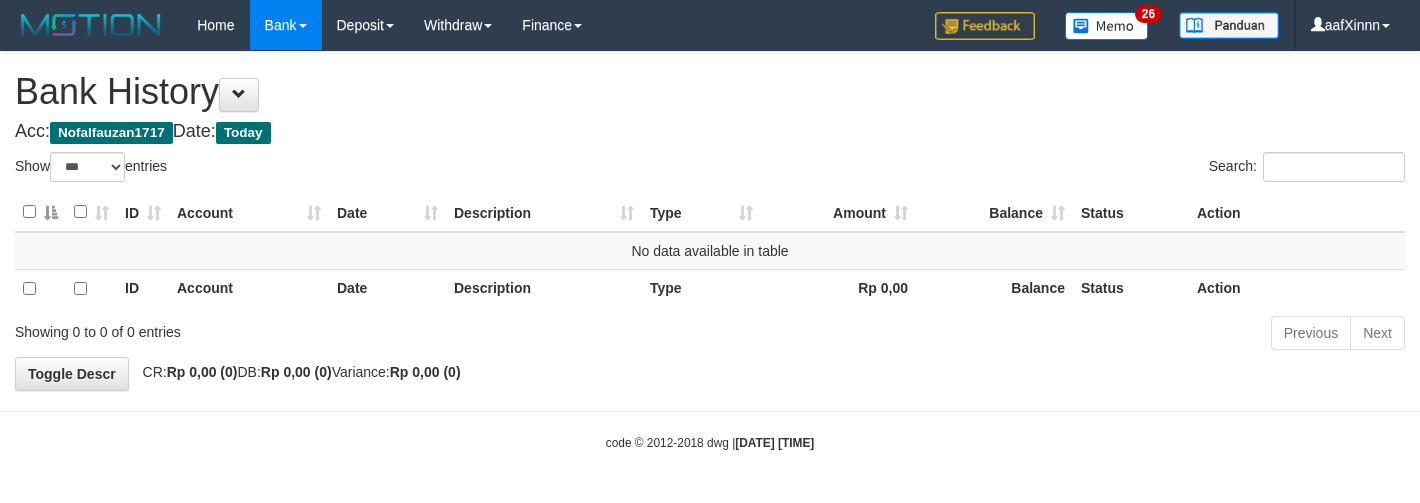 select on "***" 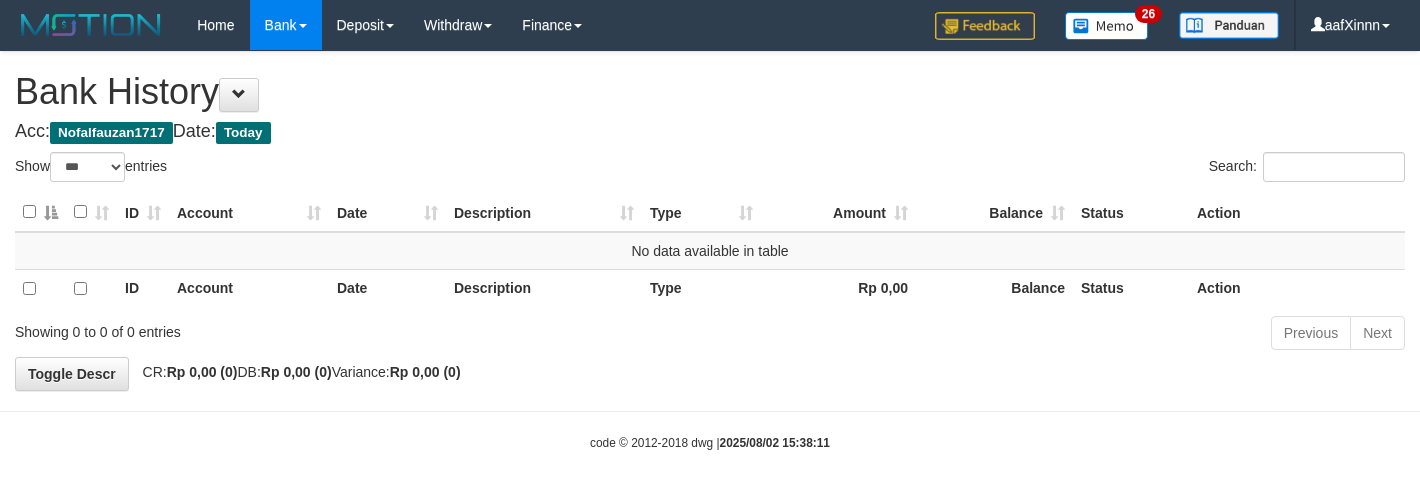 select on "***" 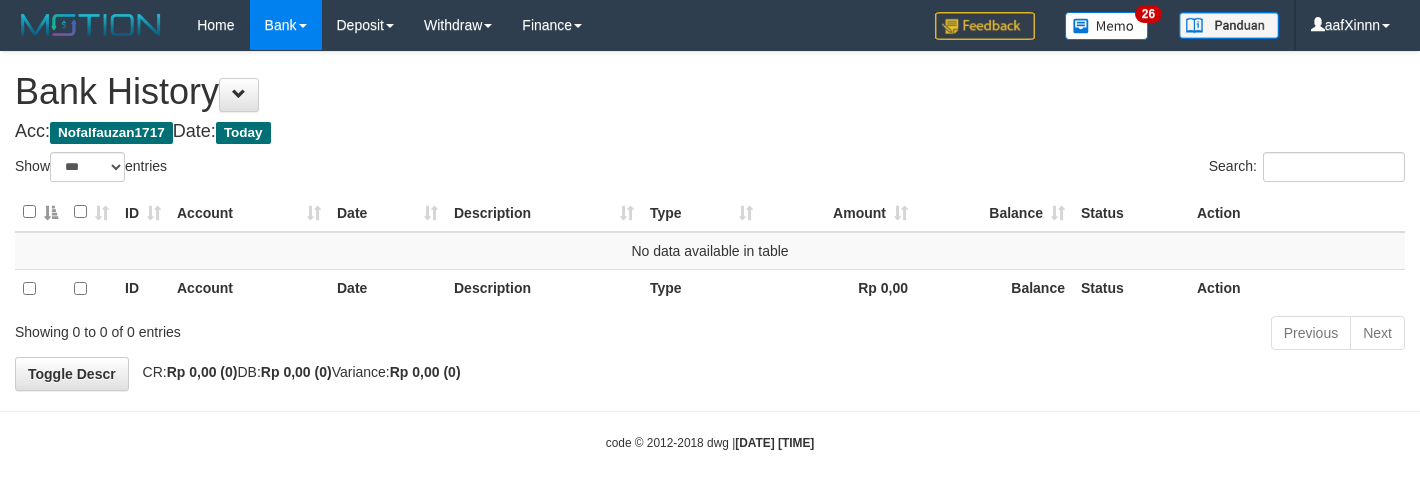 select on "***" 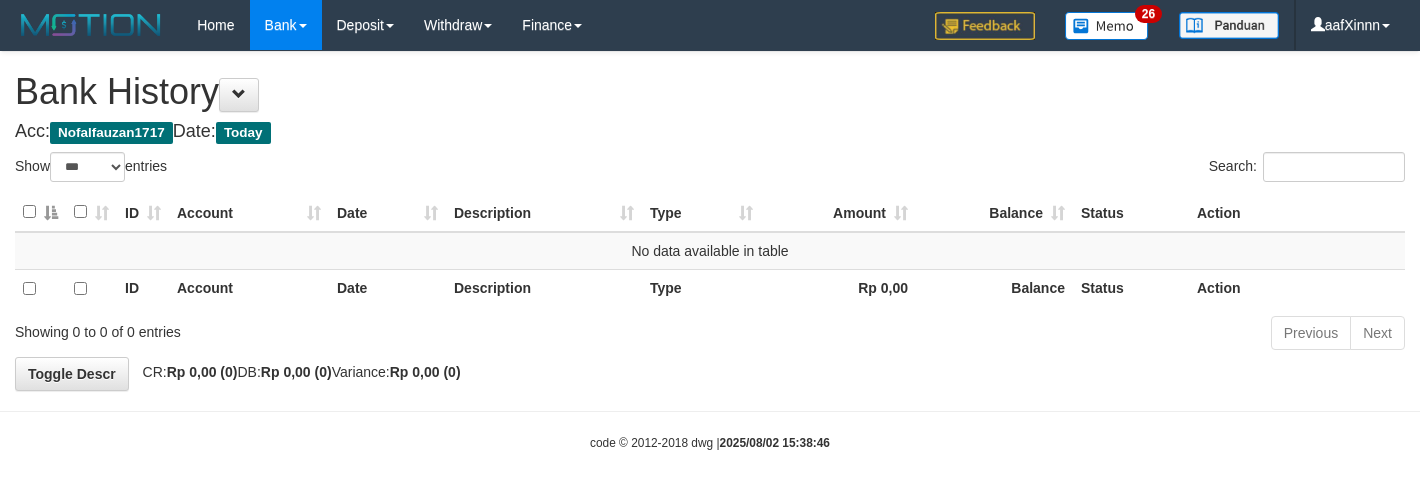 select on "***" 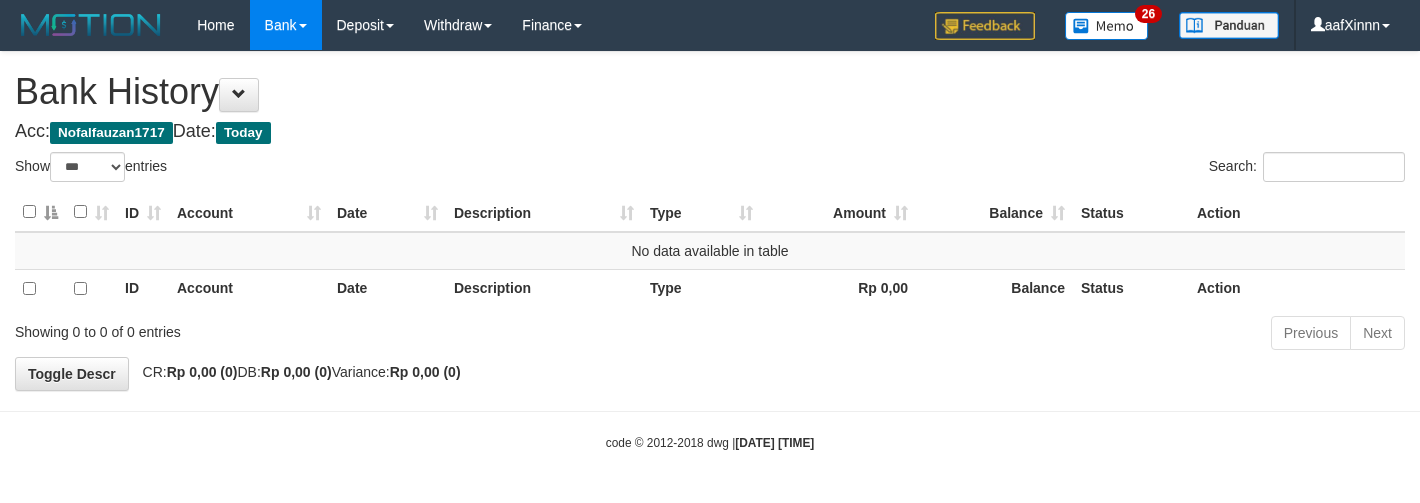 select on "***" 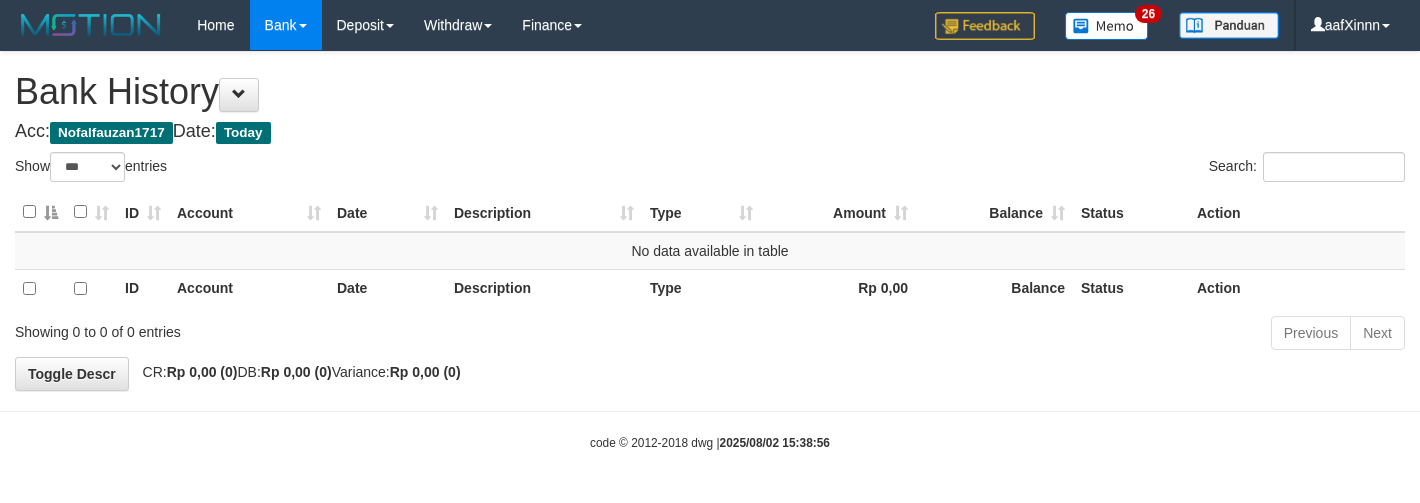 select on "***" 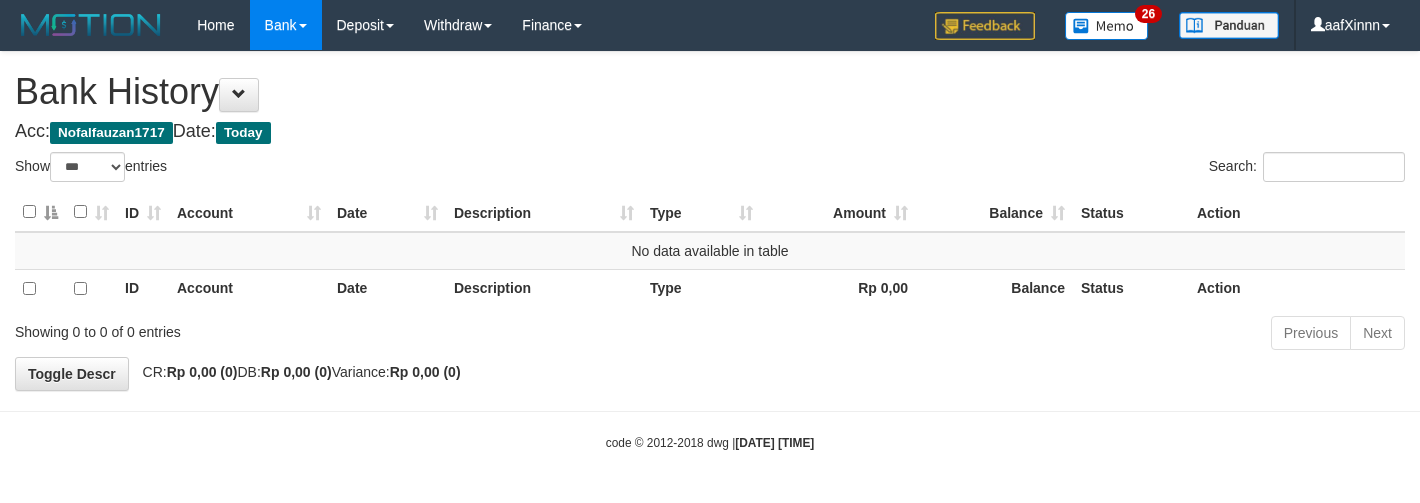 select on "***" 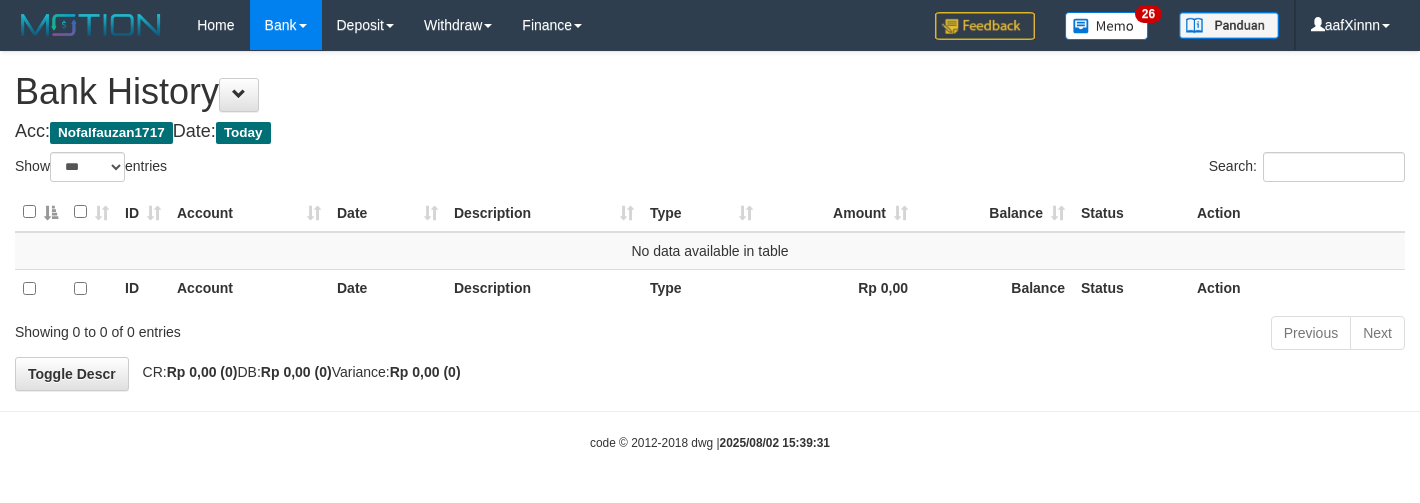 select on "***" 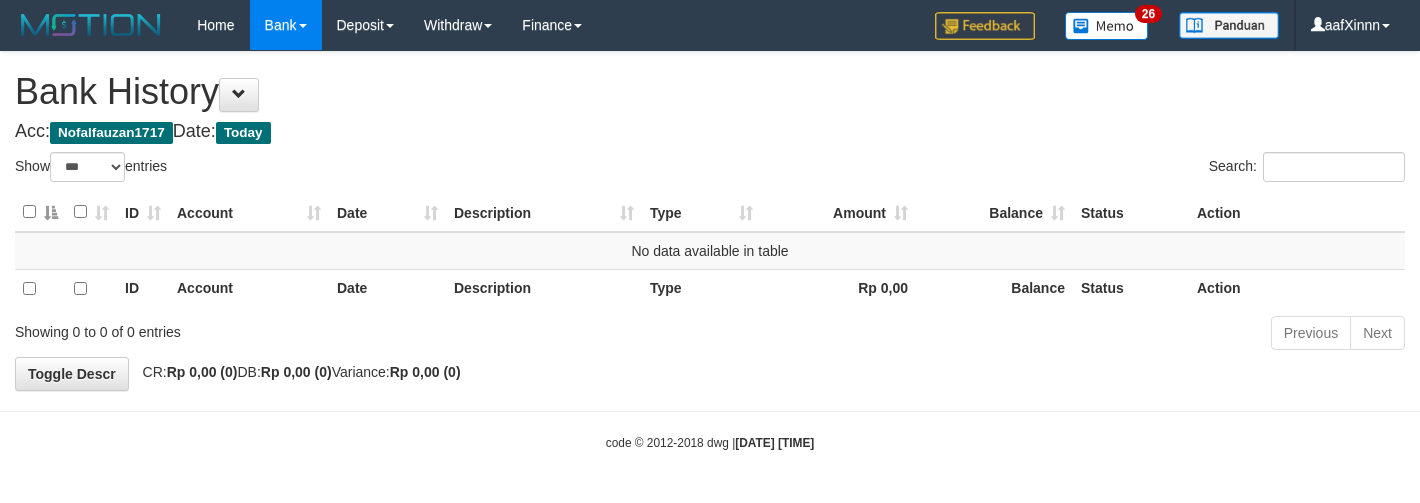 select on "***" 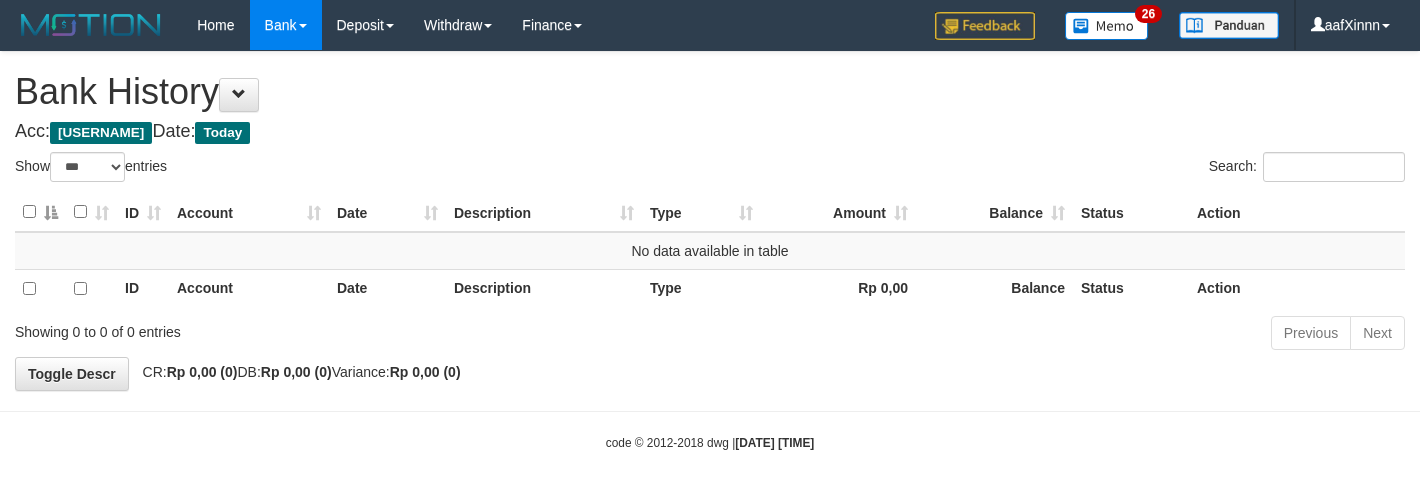 select on "***" 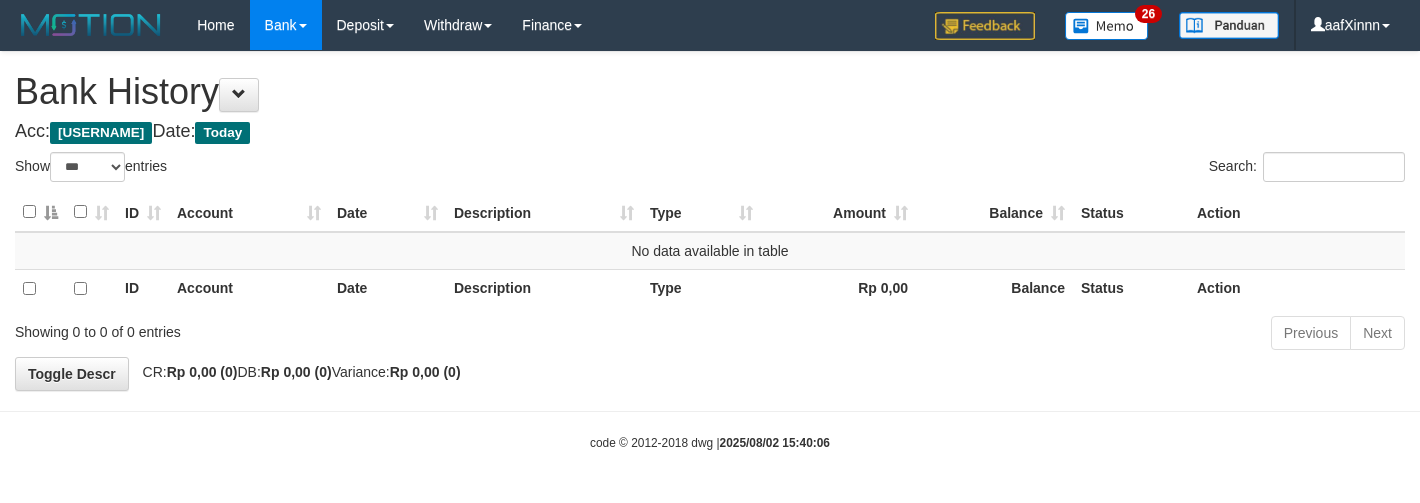 select on "***" 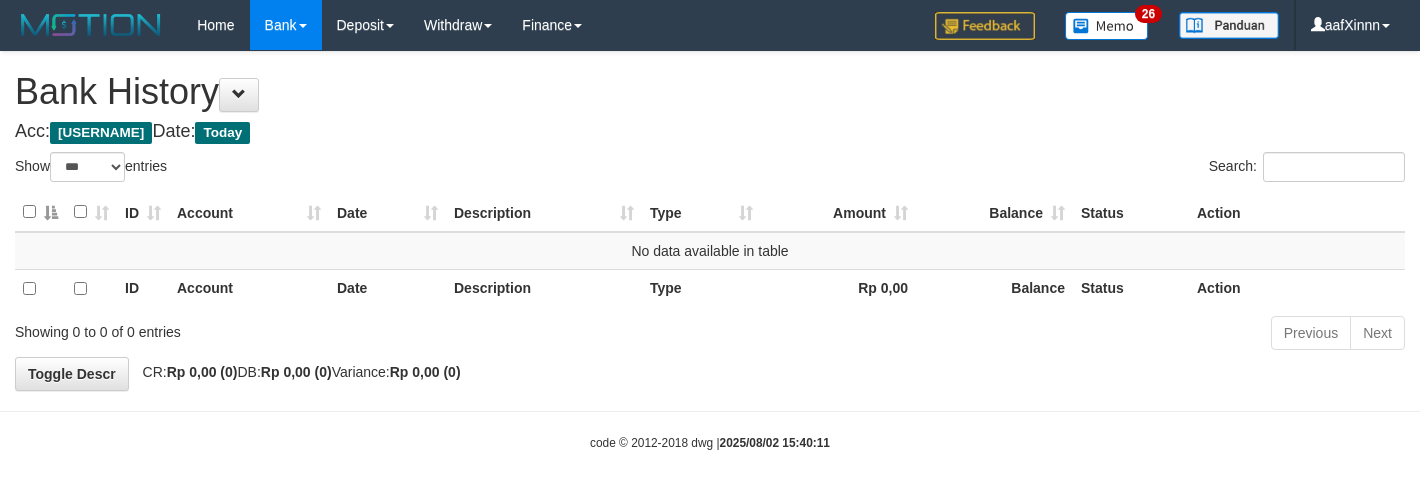 select on "***" 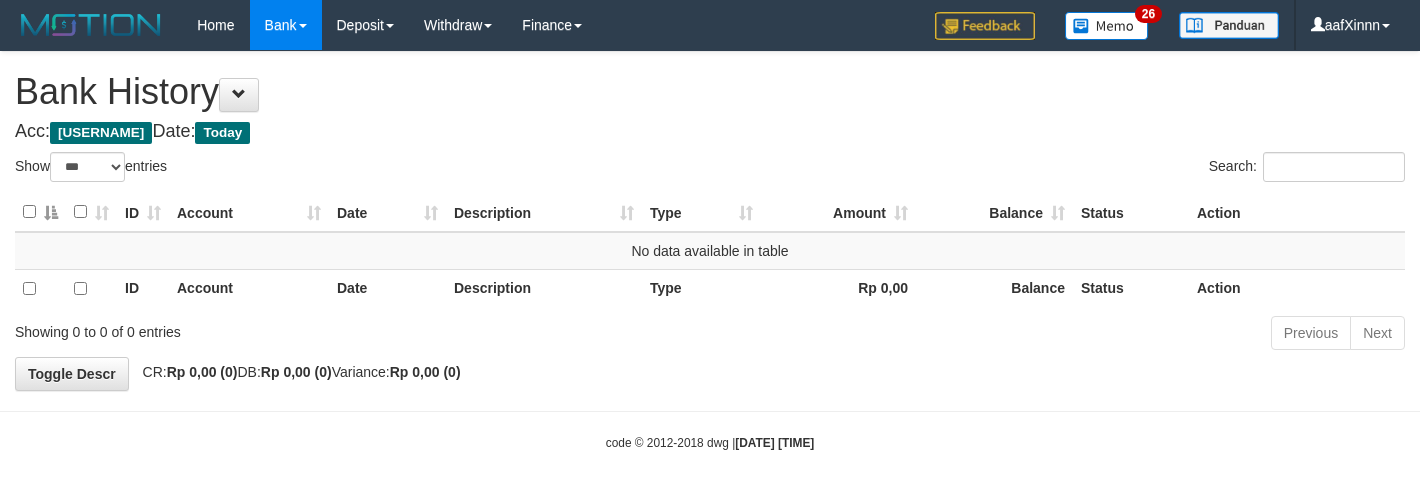 select on "***" 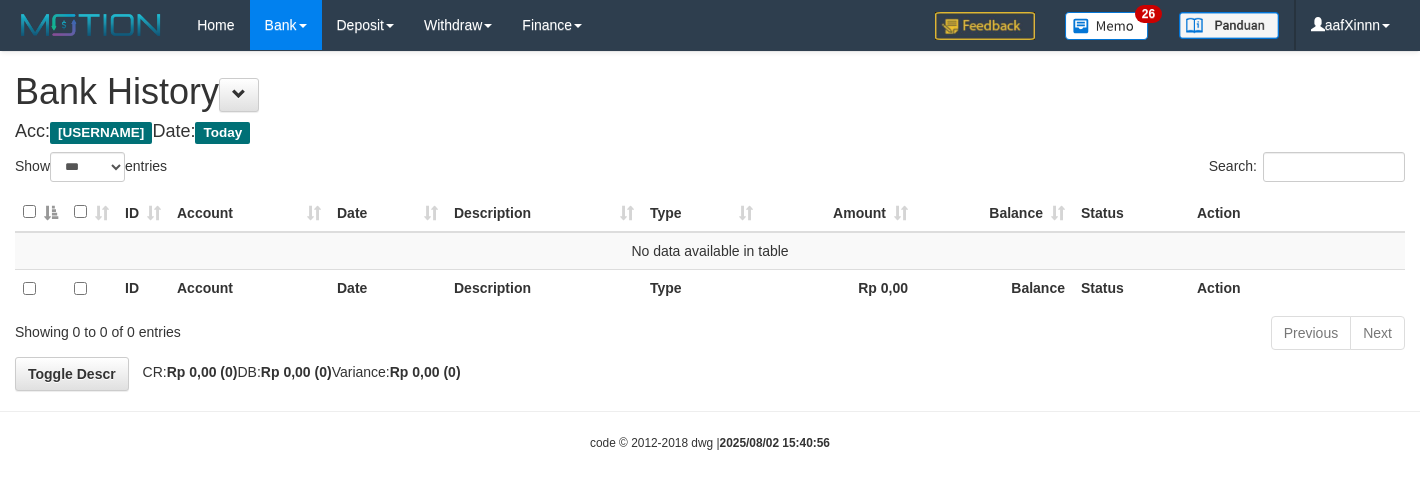 select on "***" 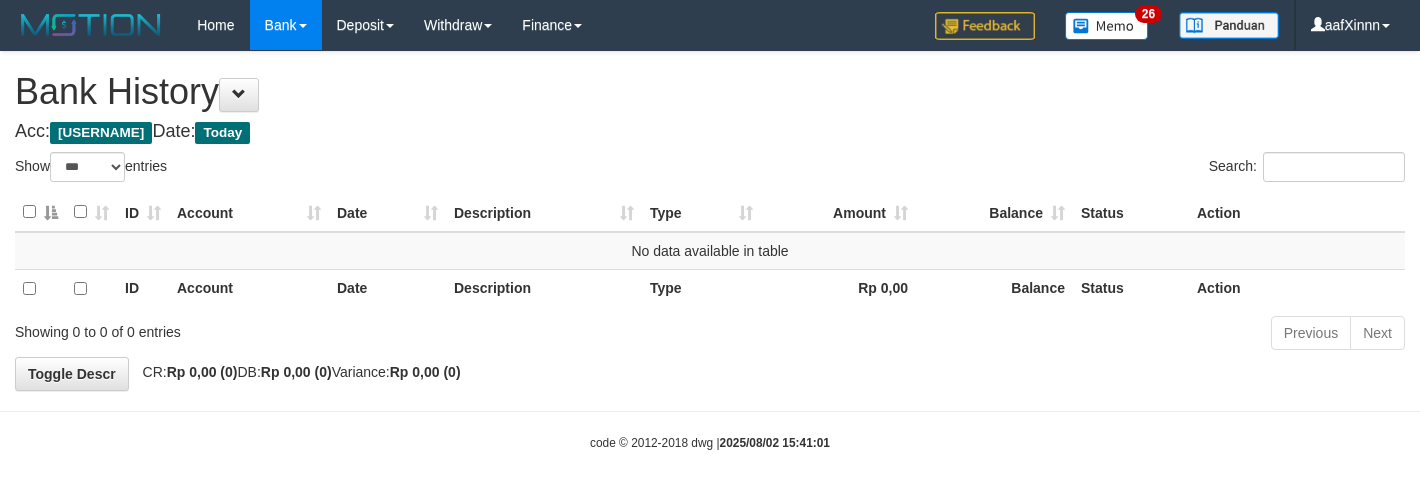 select on "***" 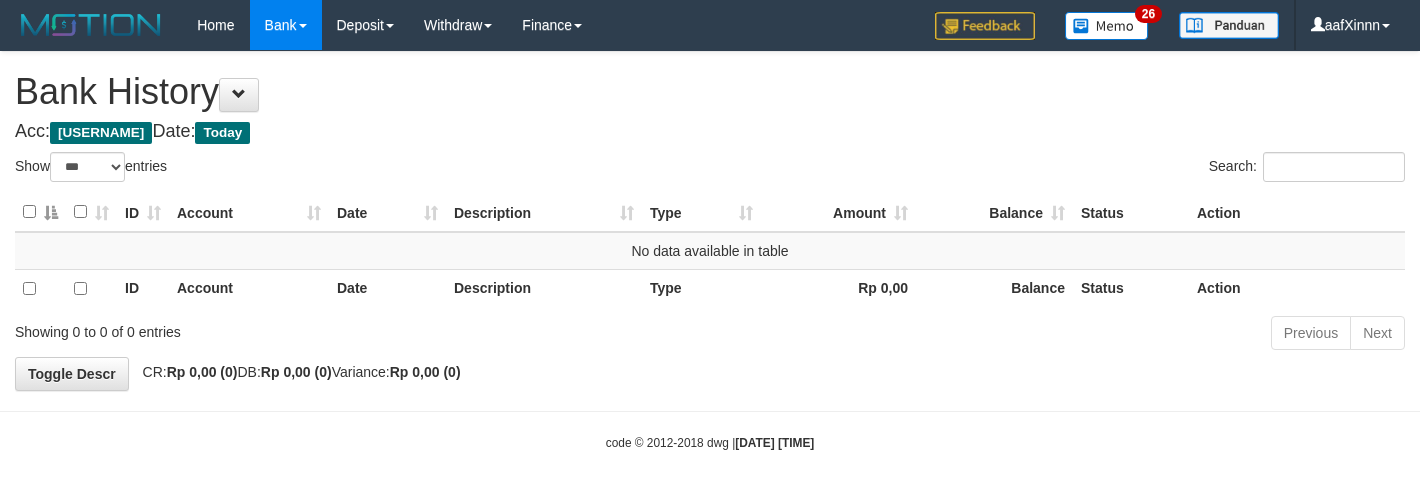 select on "***" 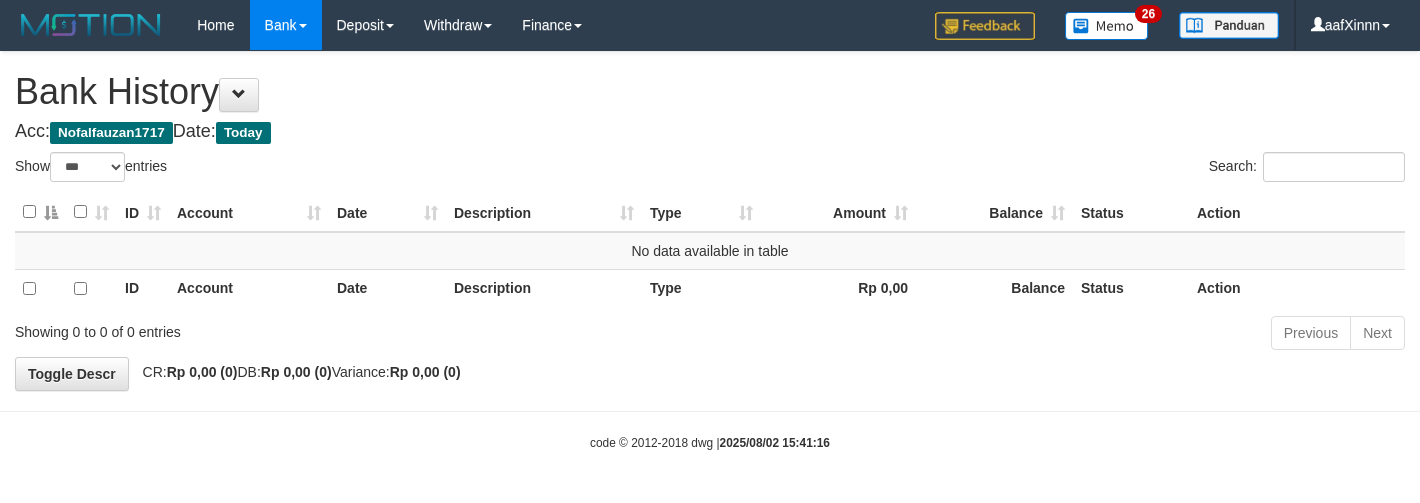 select on "***" 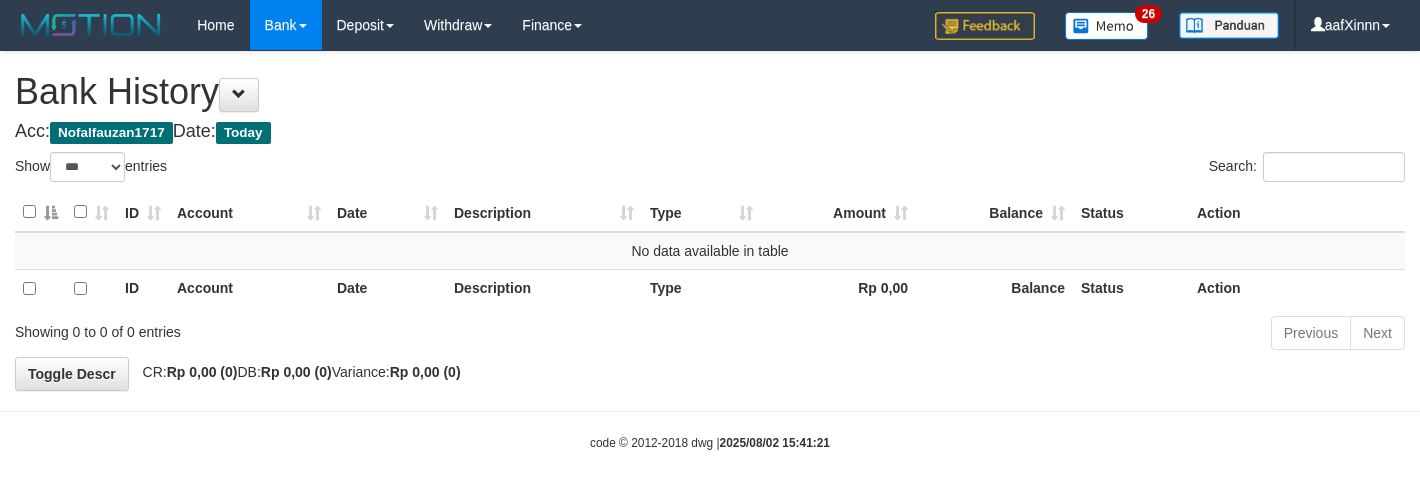 select on "***" 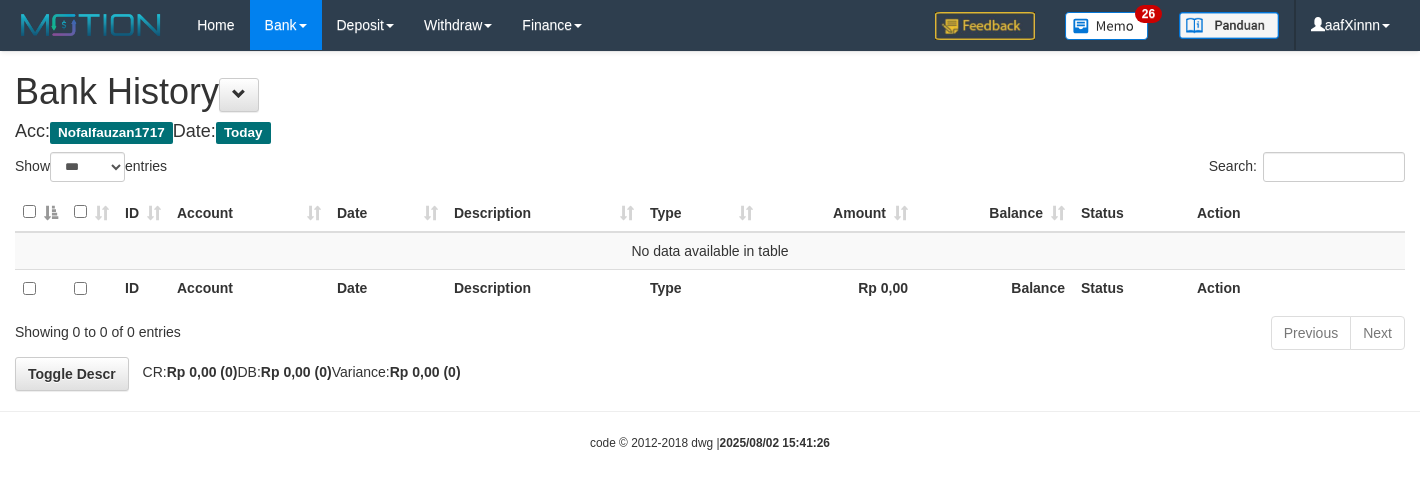 select on "***" 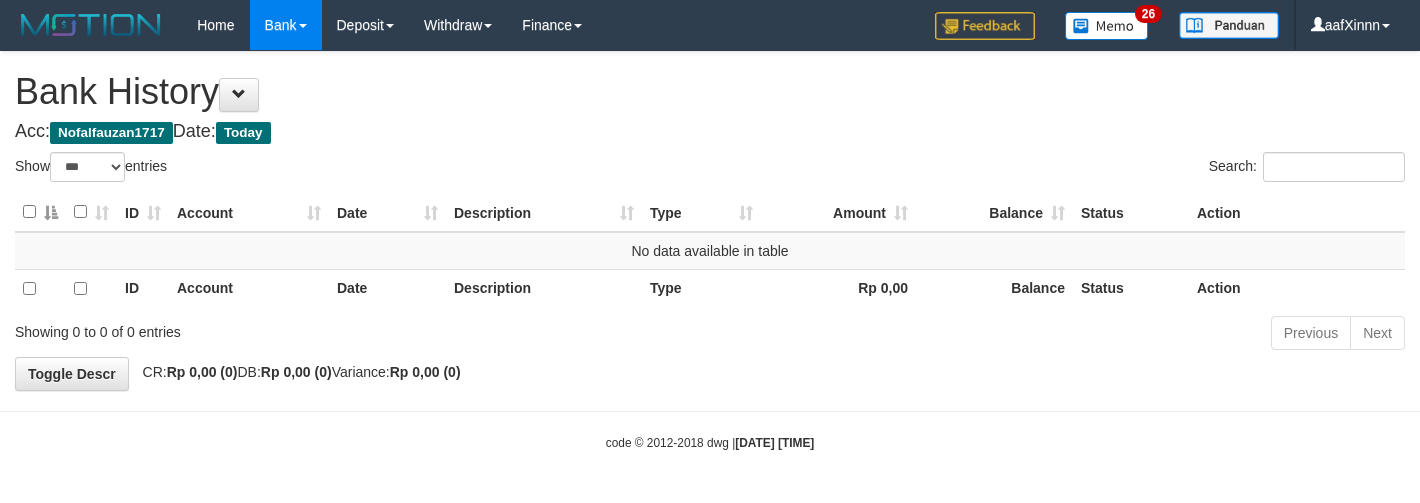 select on "***" 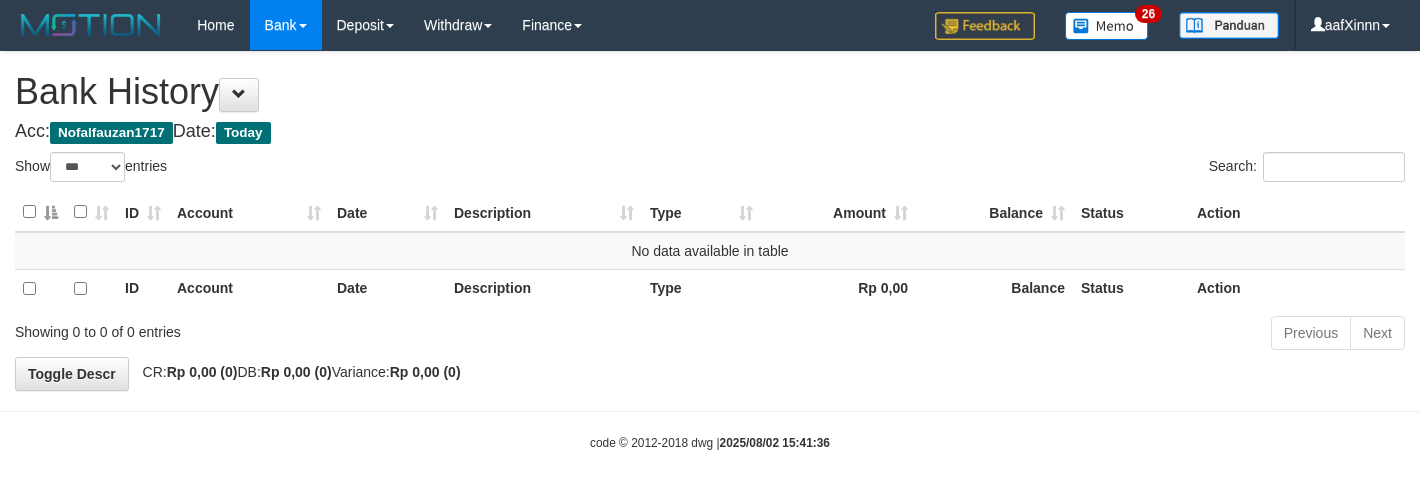 select on "***" 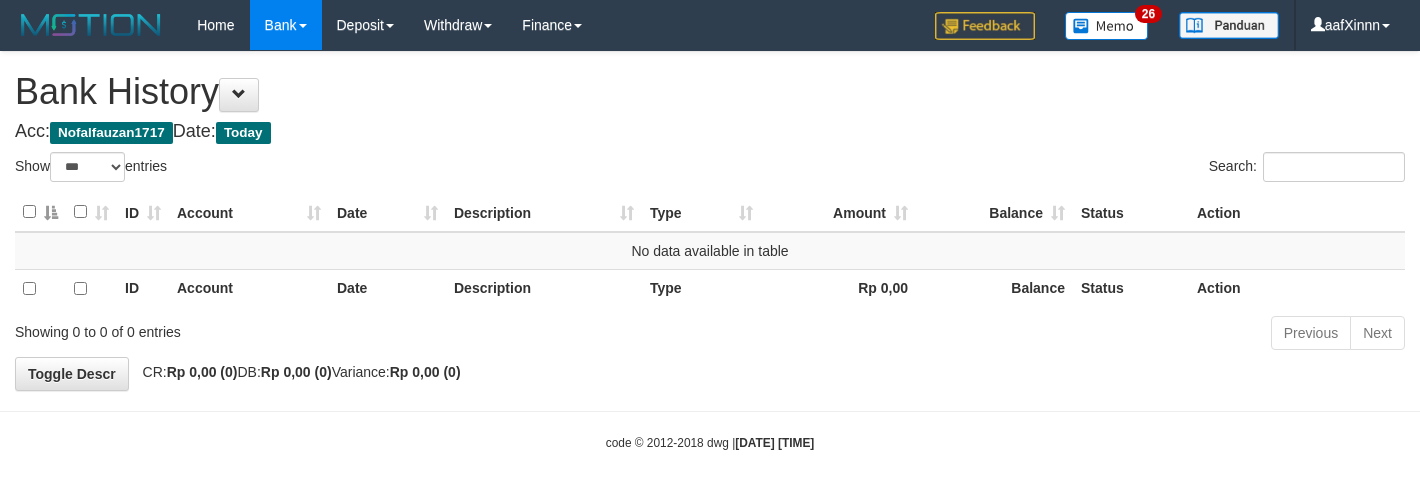 select on "***" 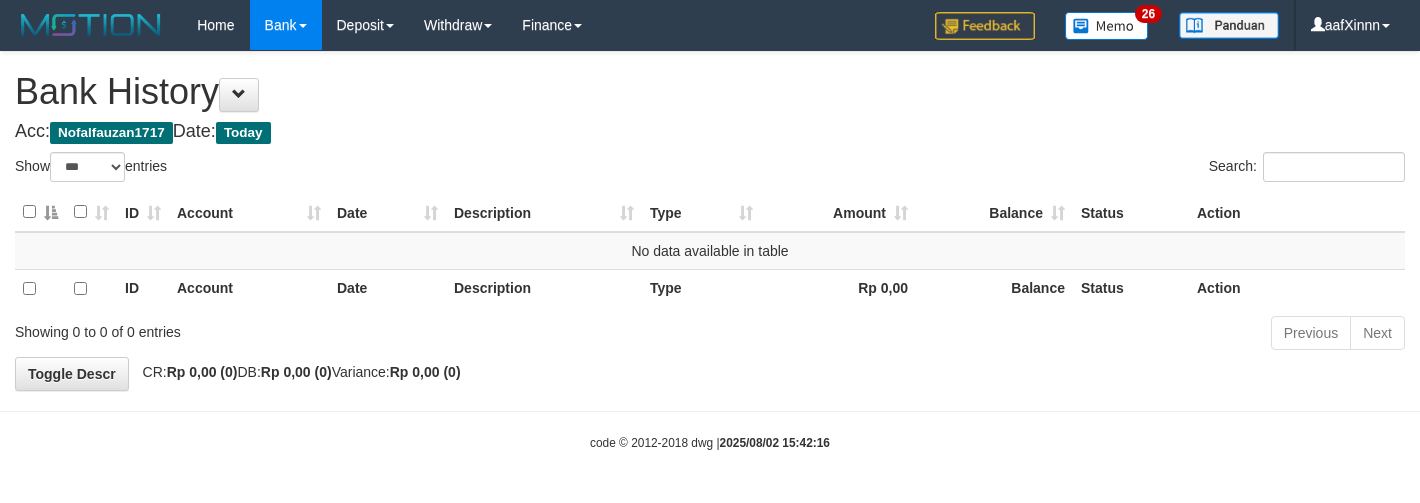 select on "***" 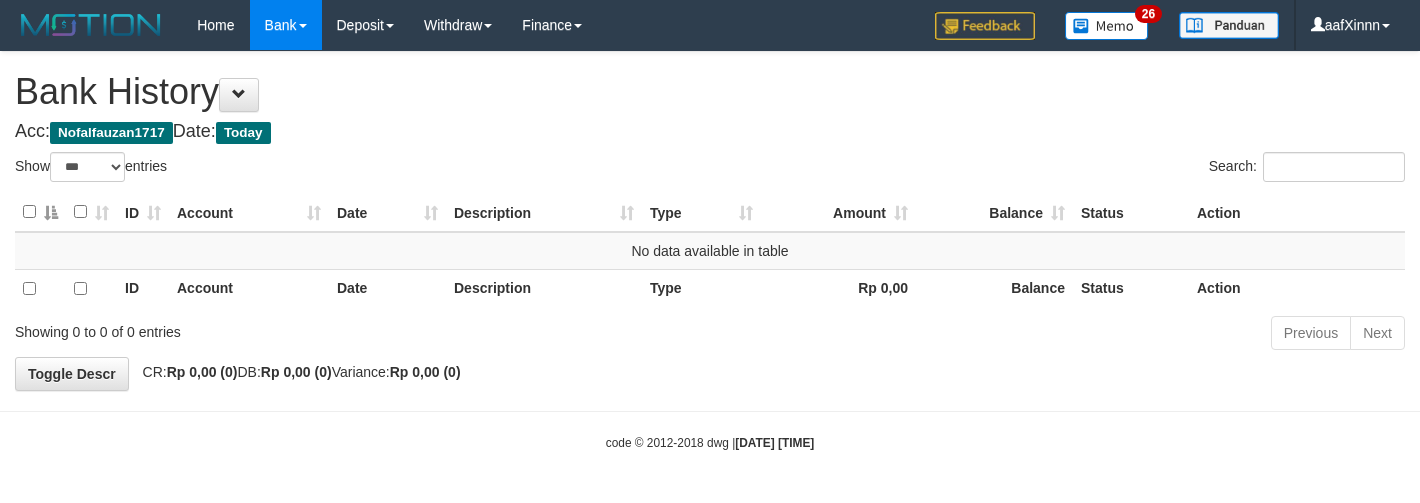 select on "***" 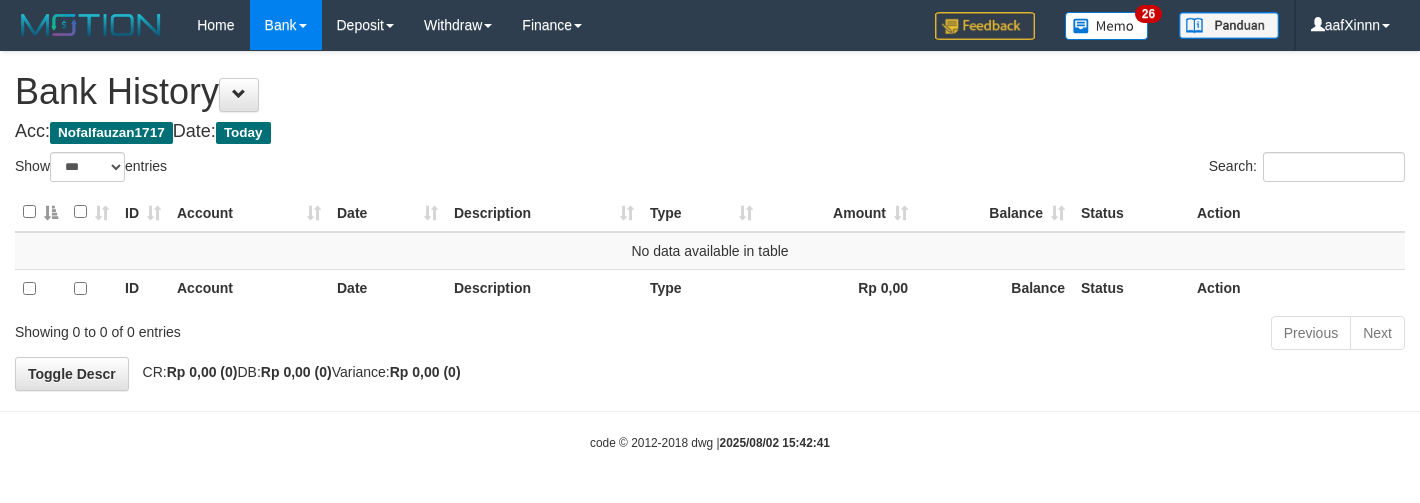 select on "***" 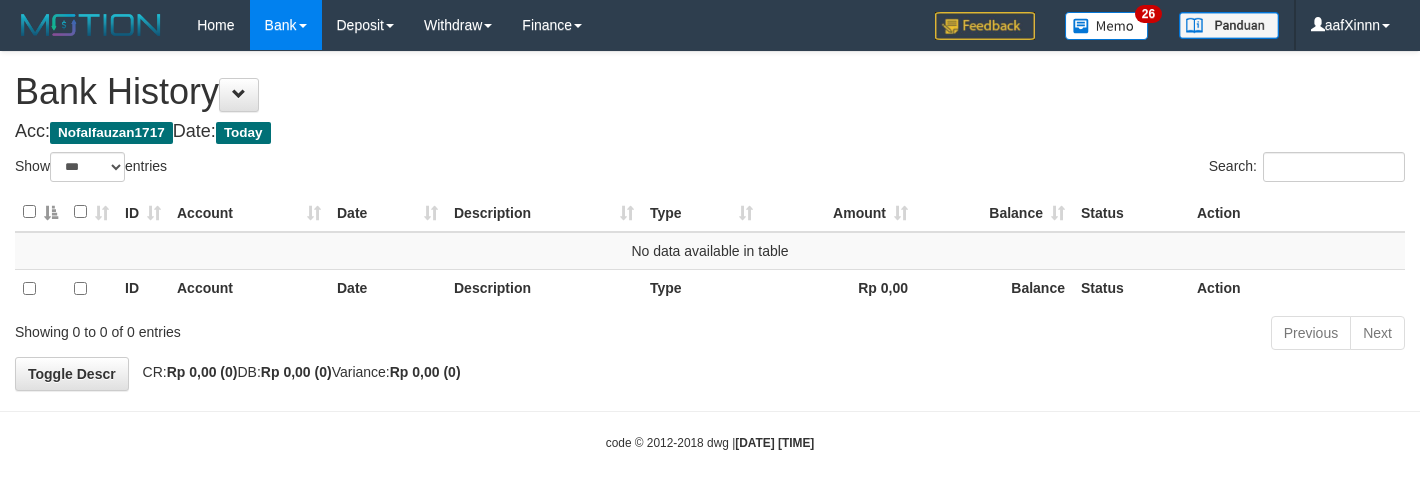 select on "***" 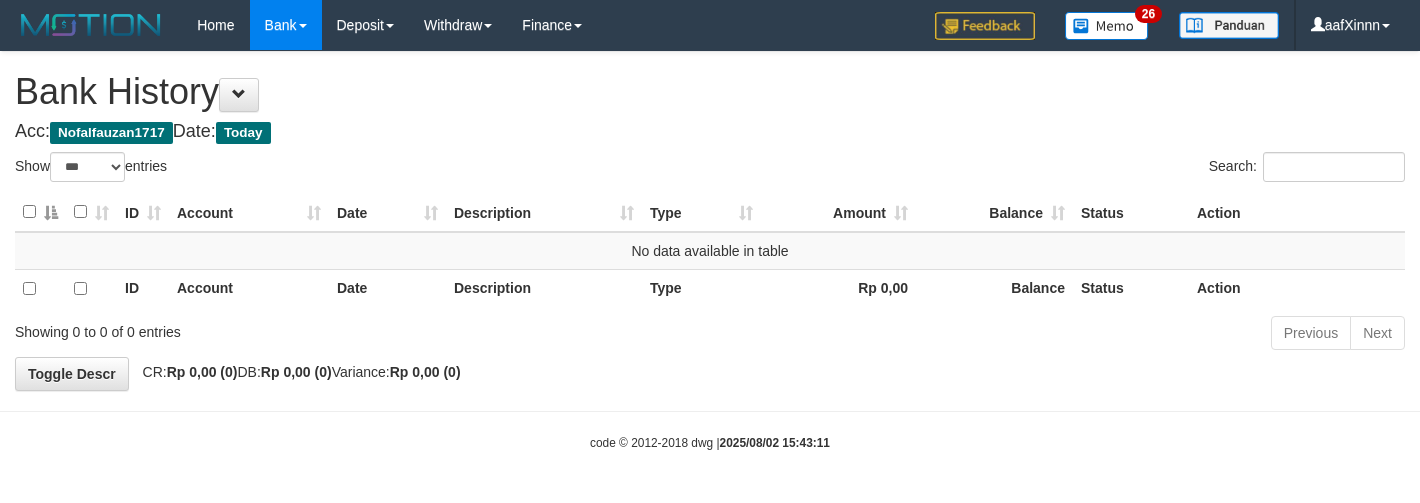 select on "***" 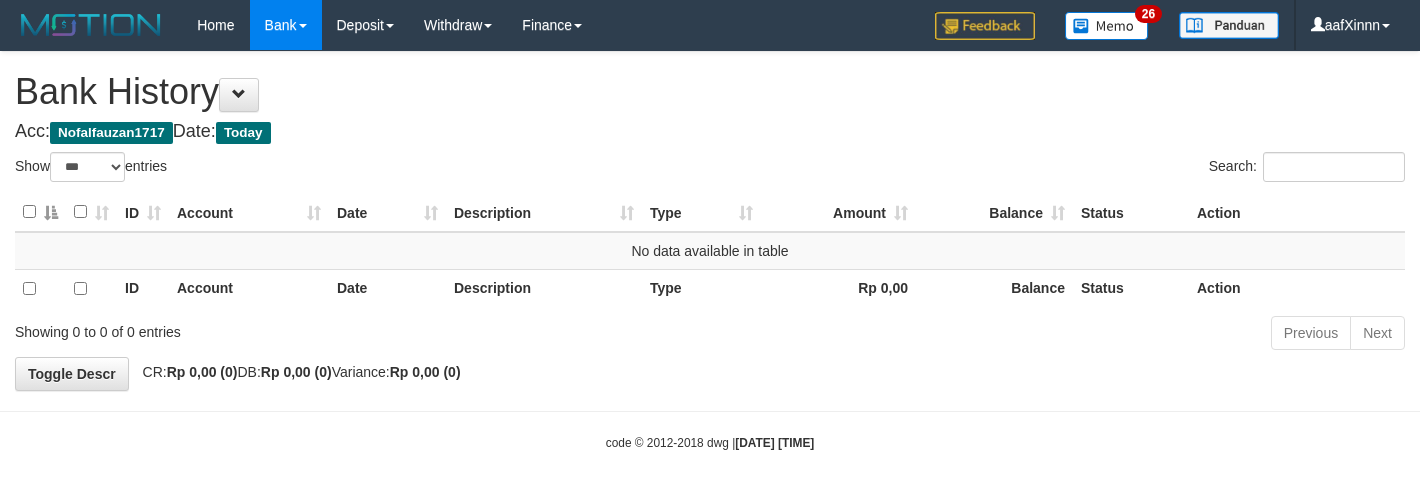 select on "***" 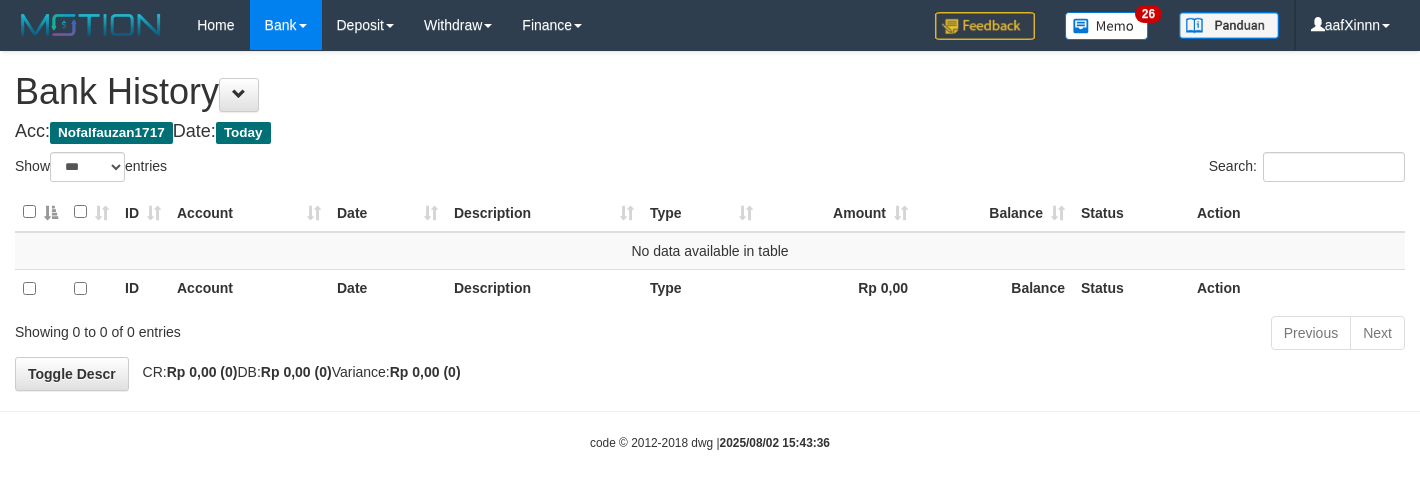 select on "***" 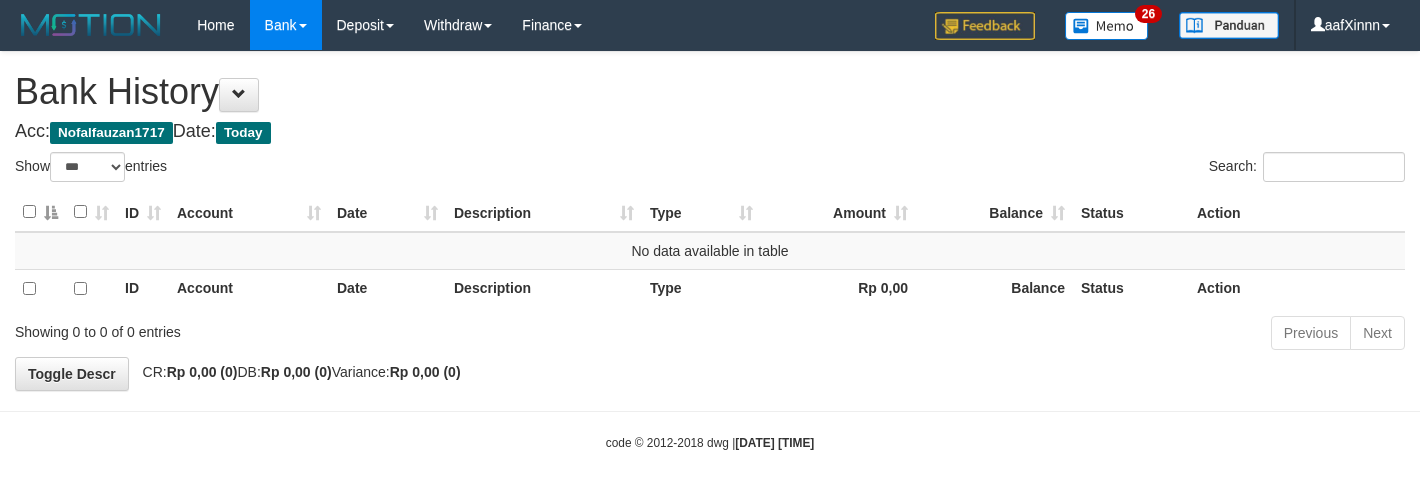 select on "***" 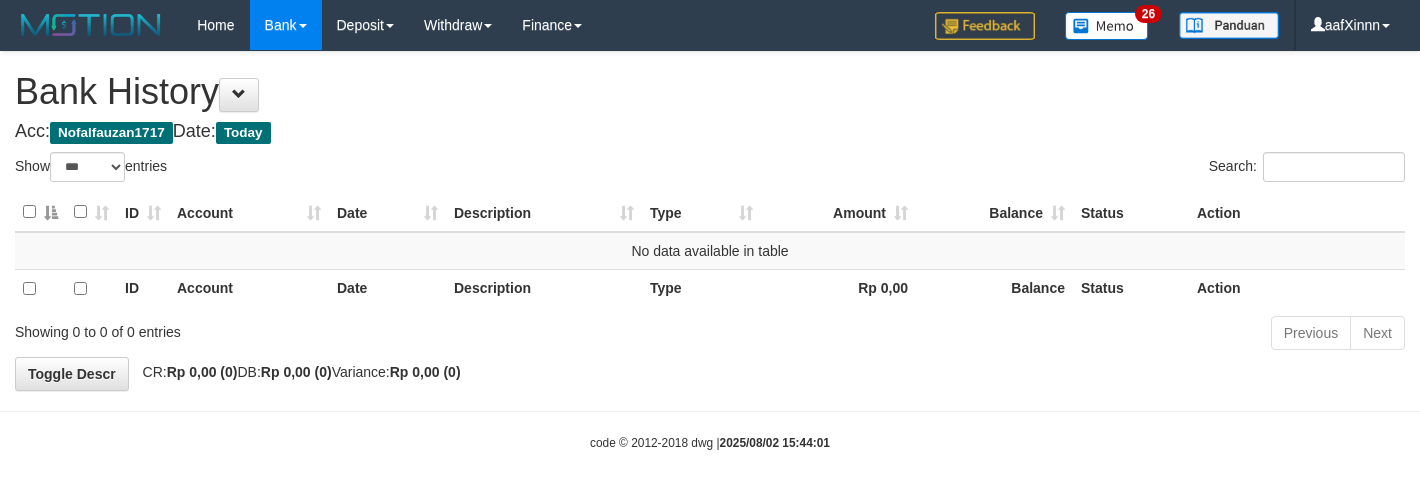 select on "***" 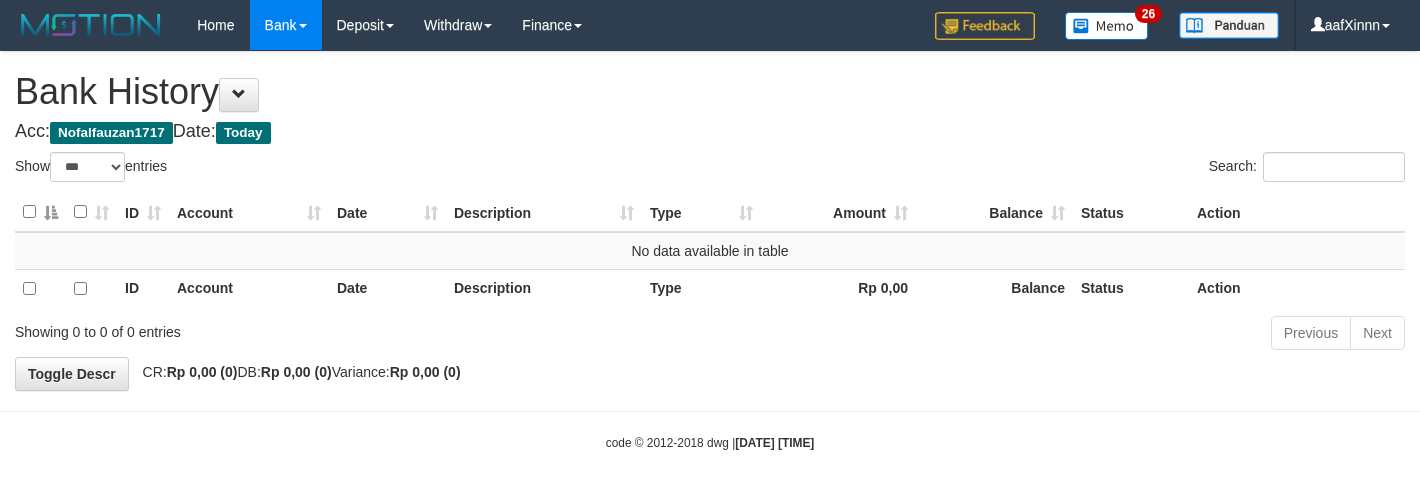 select on "***" 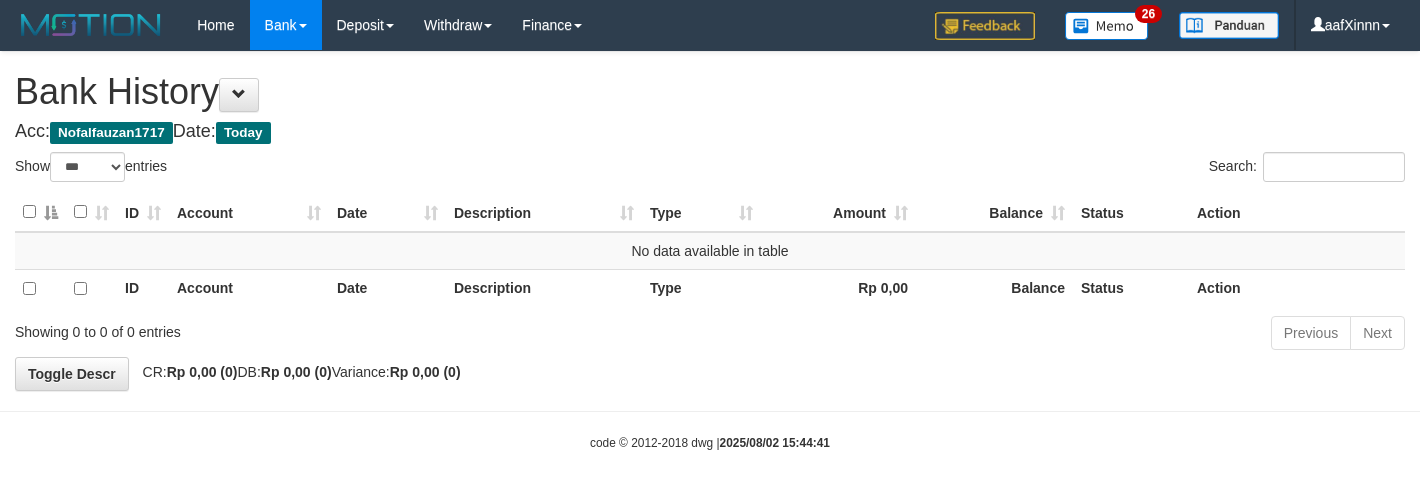 select on "***" 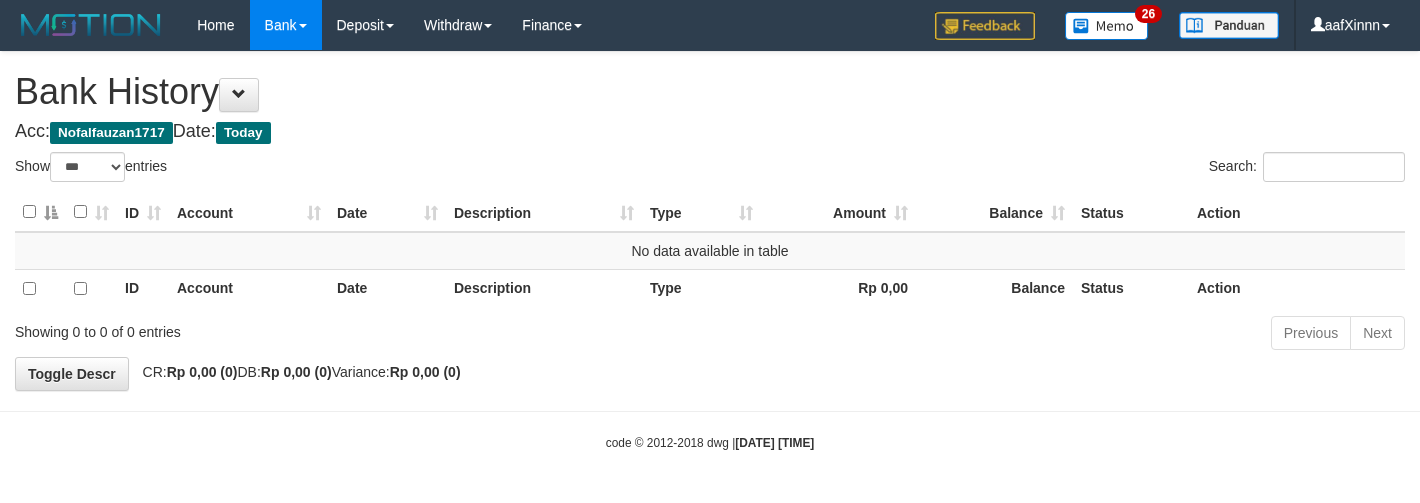 select on "***" 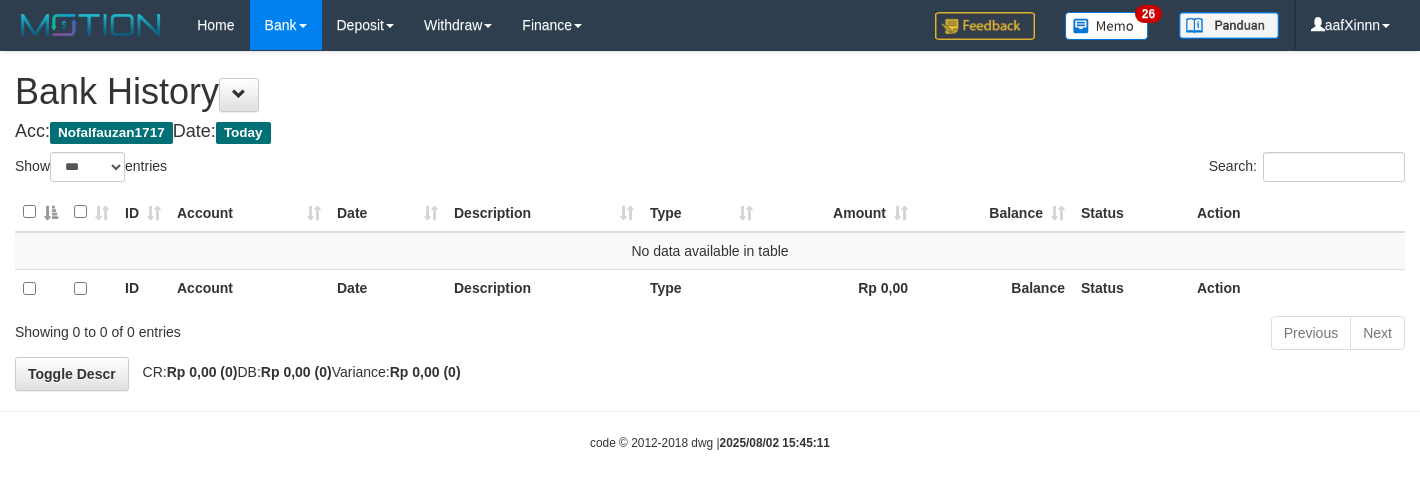 select on "***" 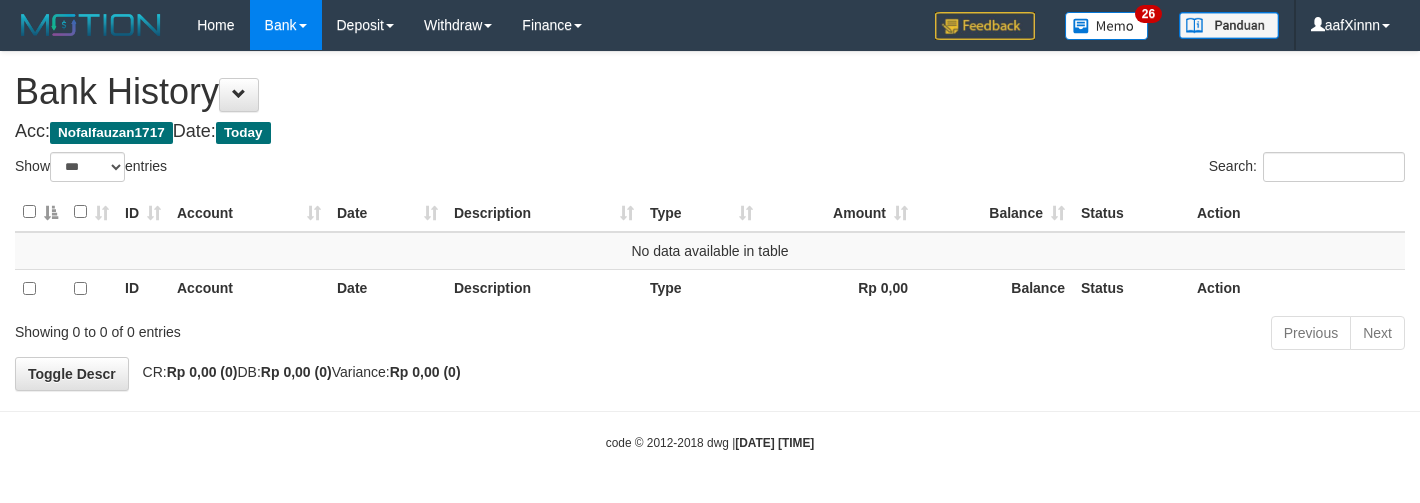 select on "***" 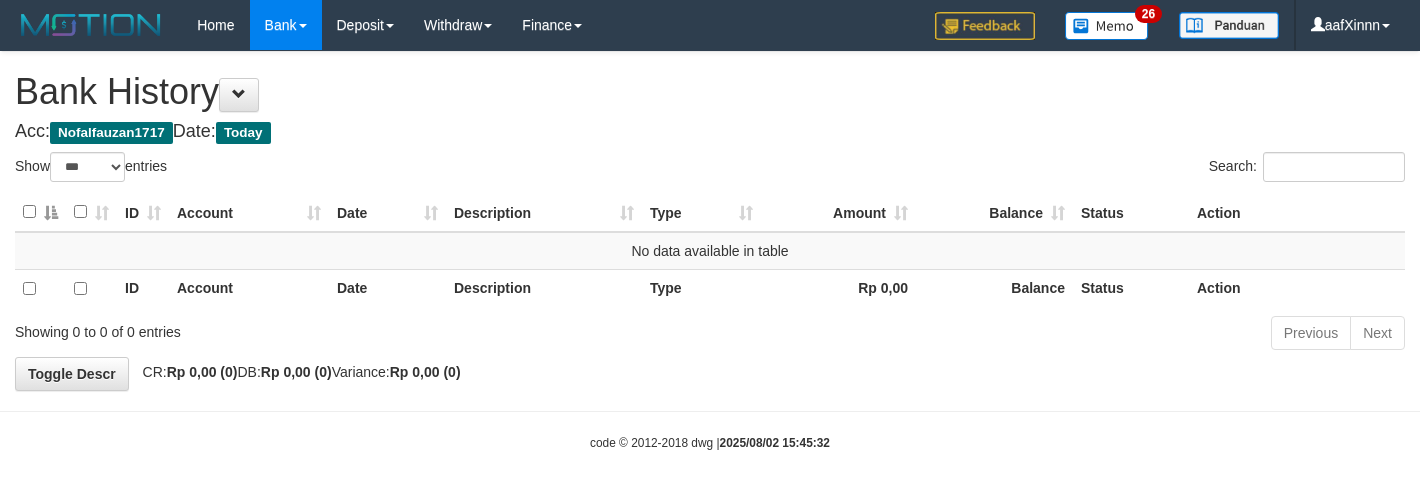 select on "***" 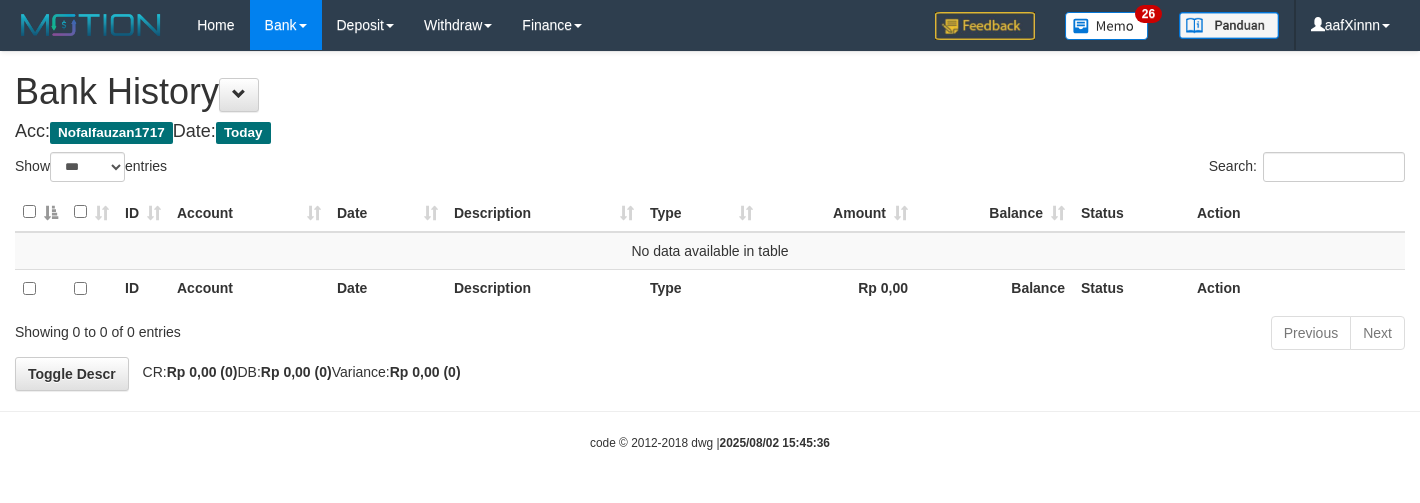 select on "***" 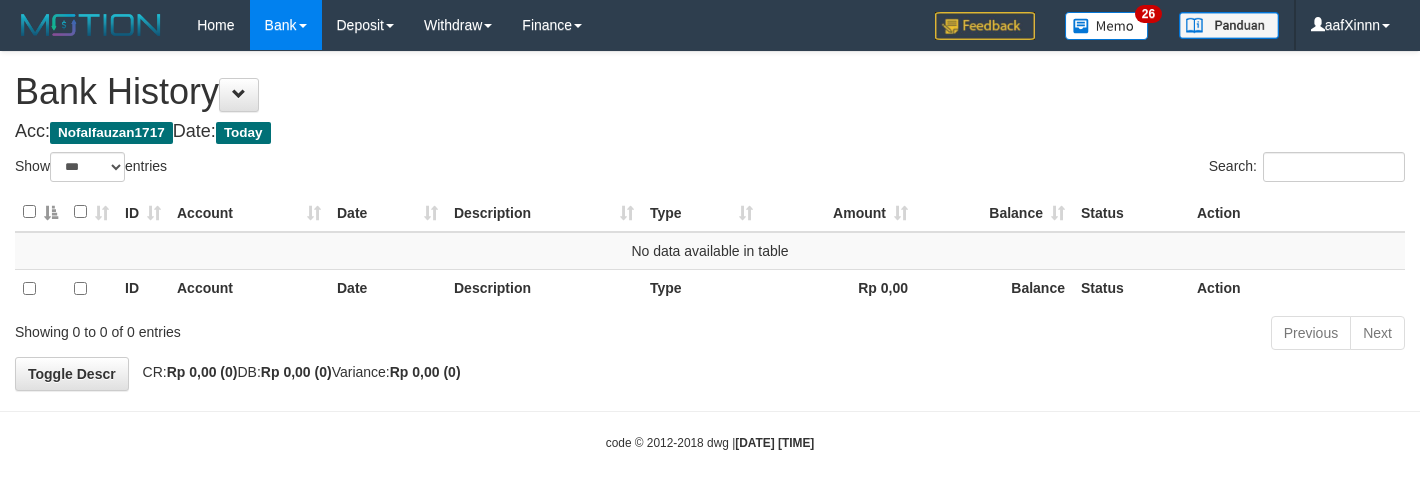 select on "***" 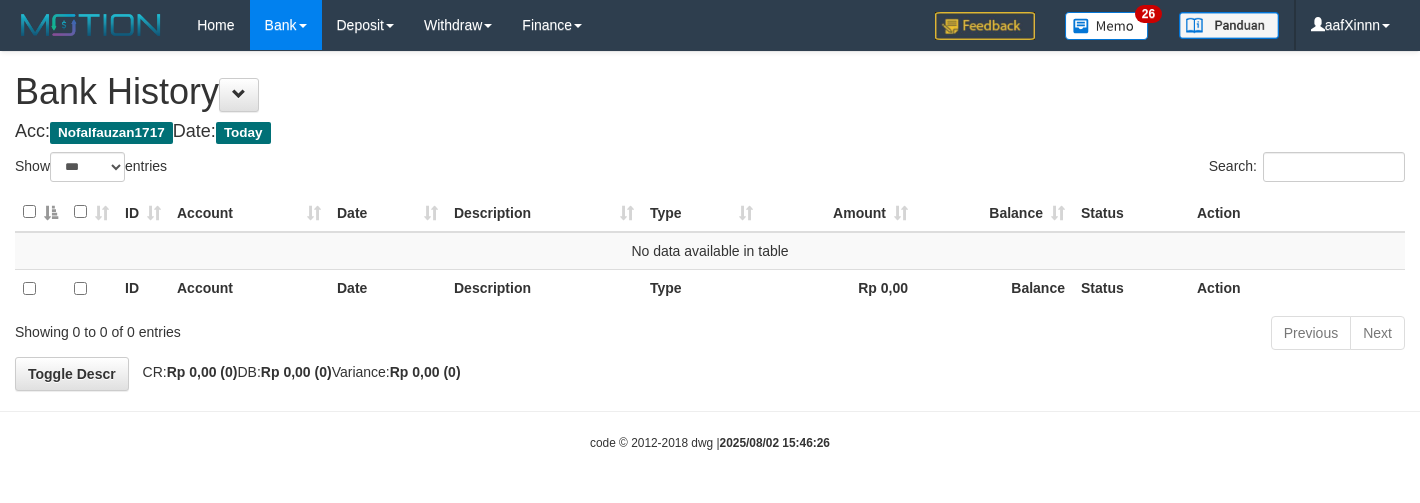select on "***" 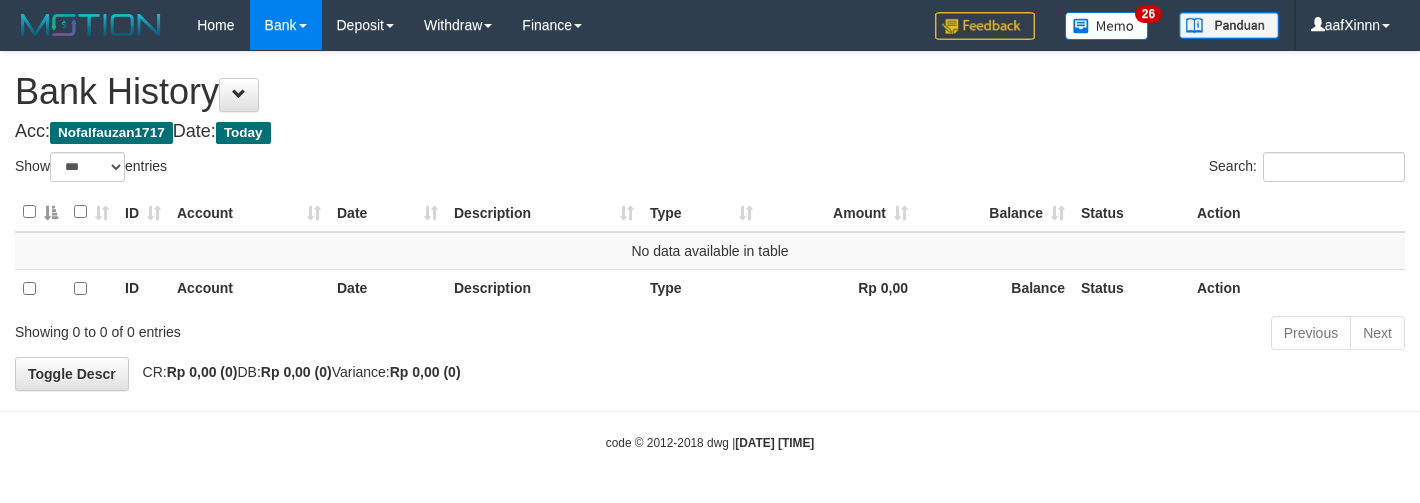 select on "***" 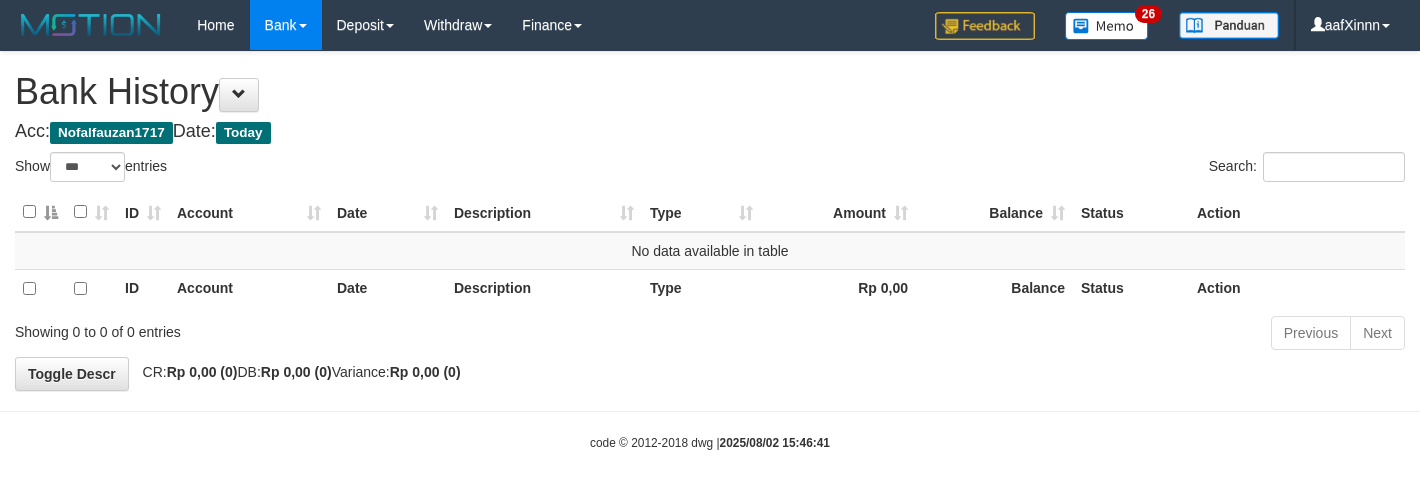 select on "***" 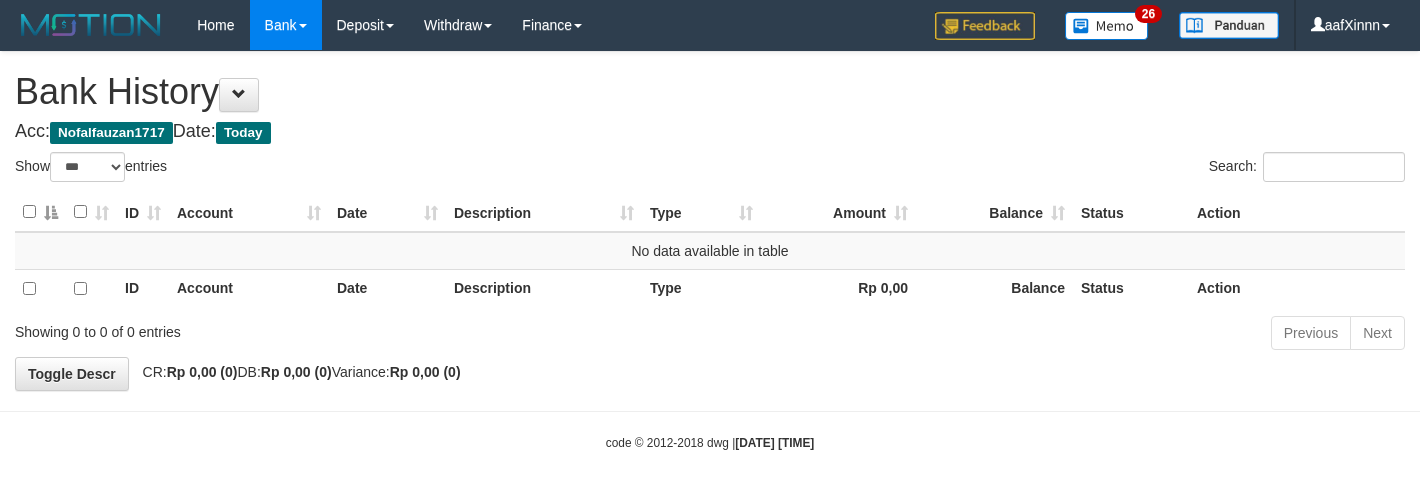 select on "***" 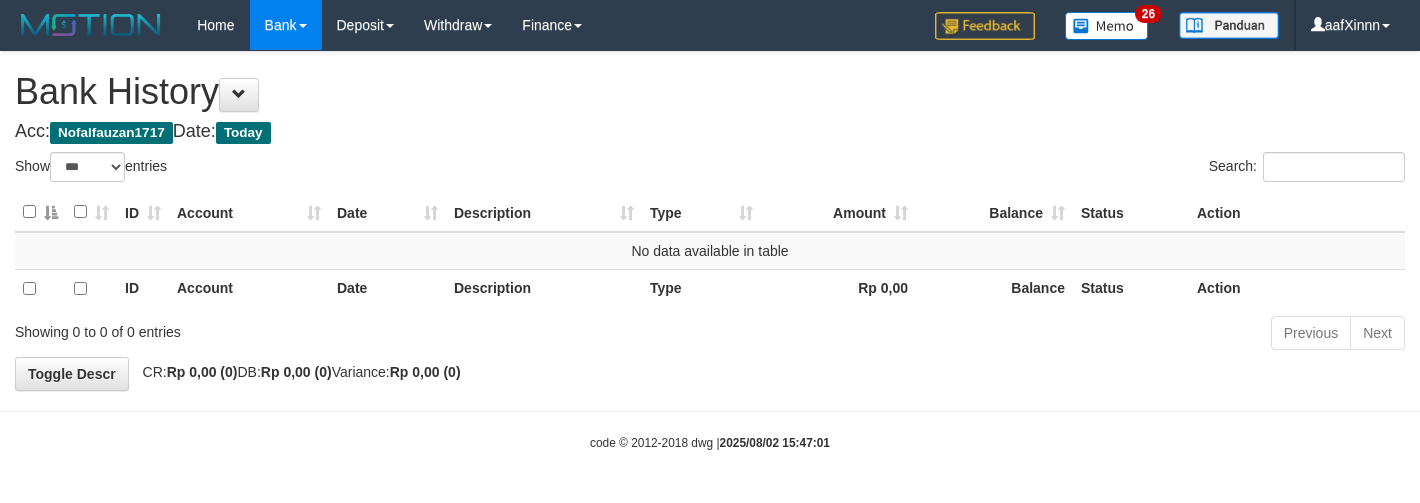 select on "***" 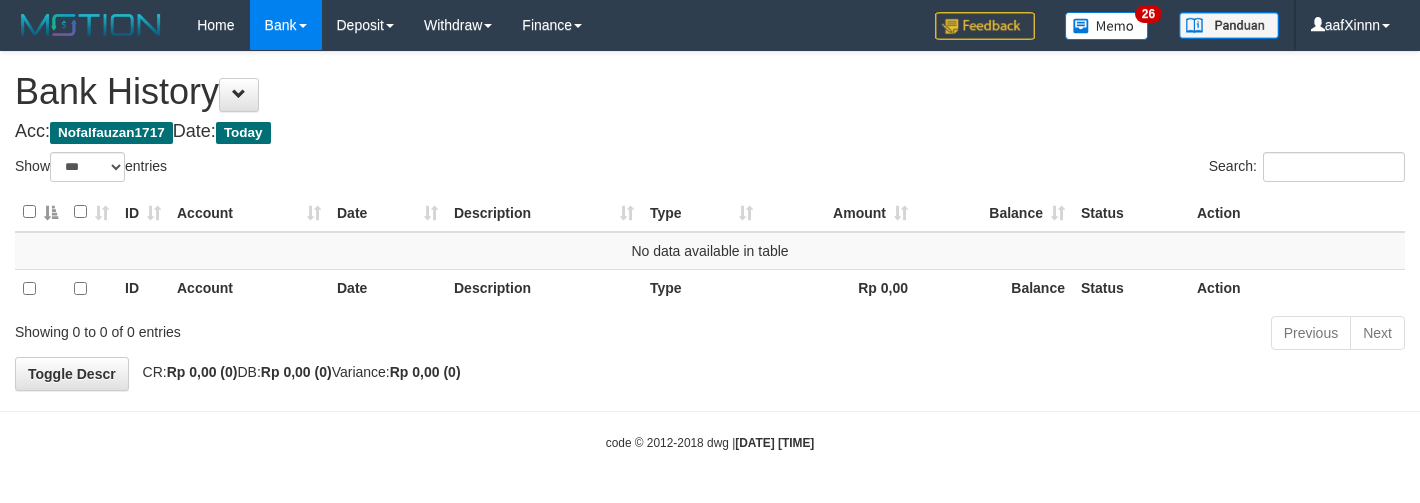 select on "***" 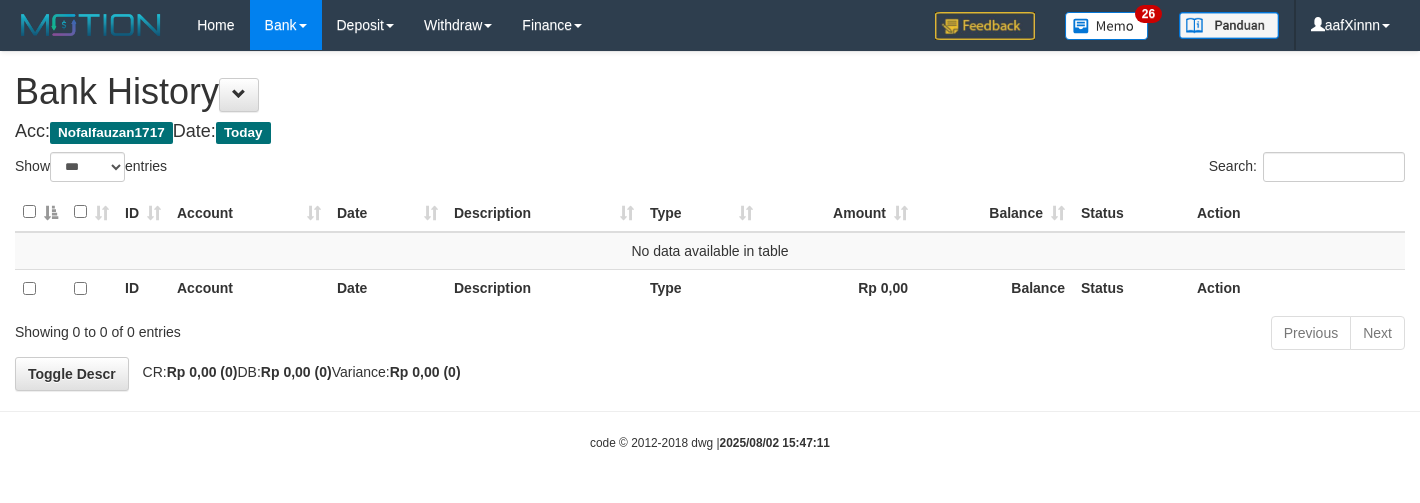 select on "***" 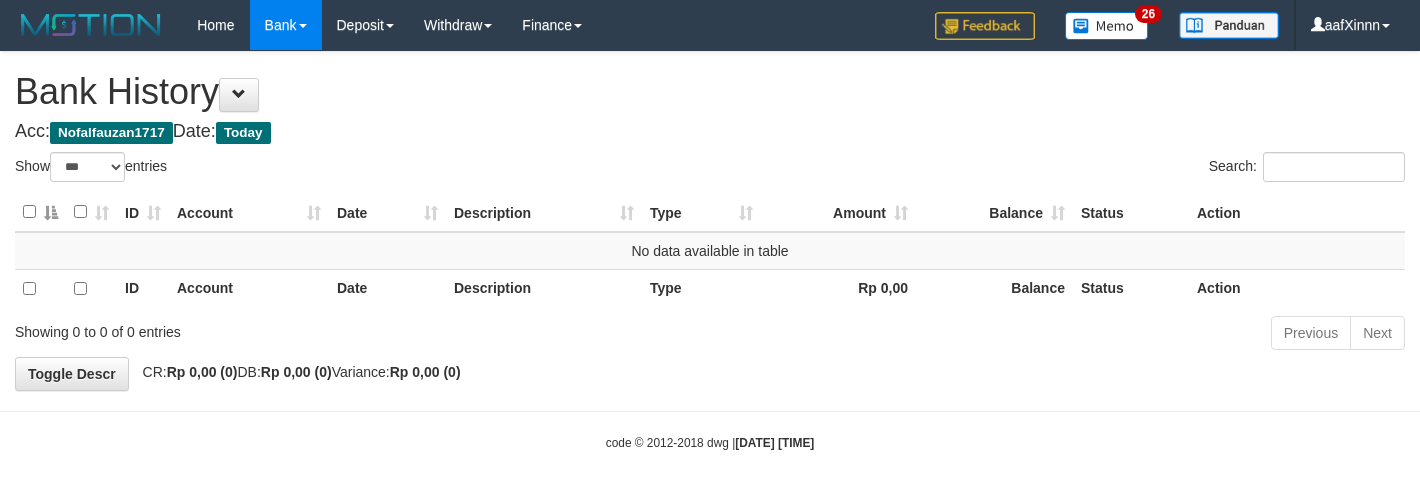 select on "***" 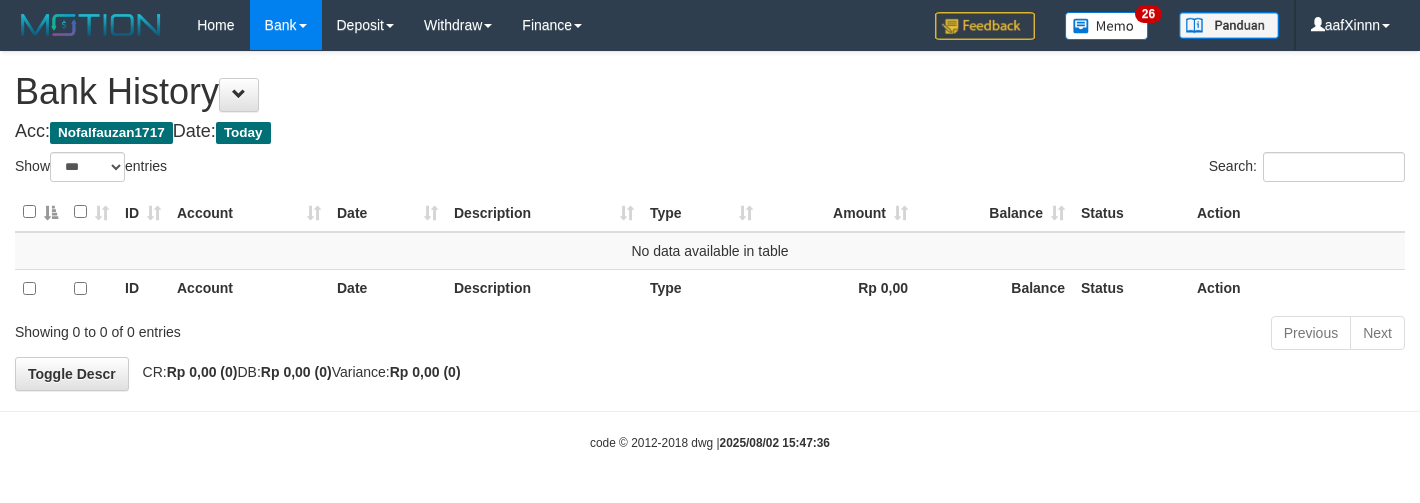 select on "***" 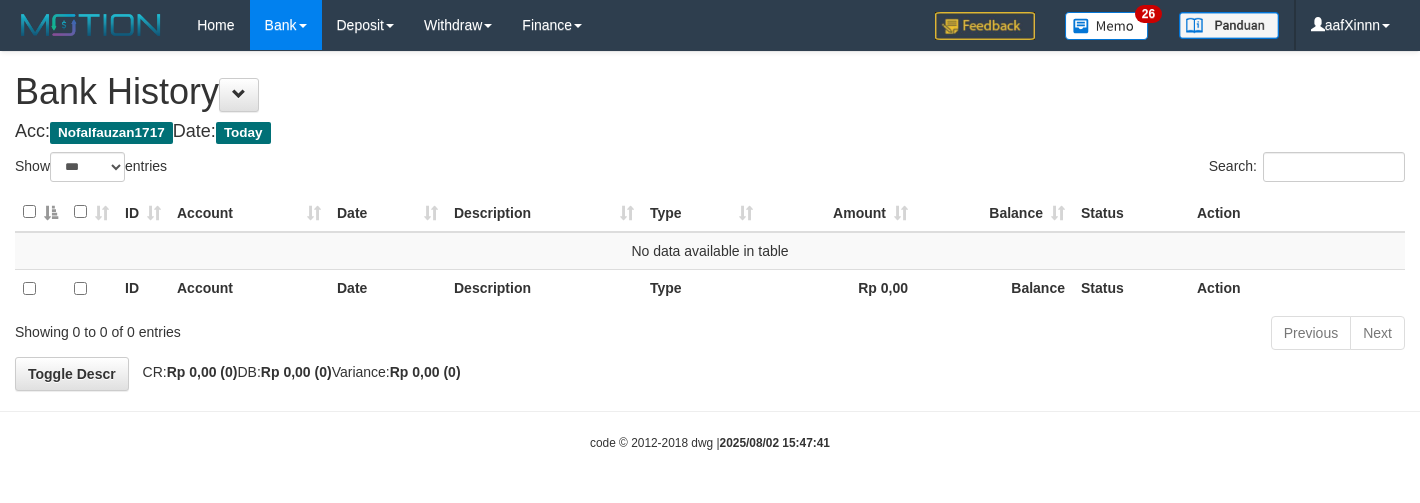select on "***" 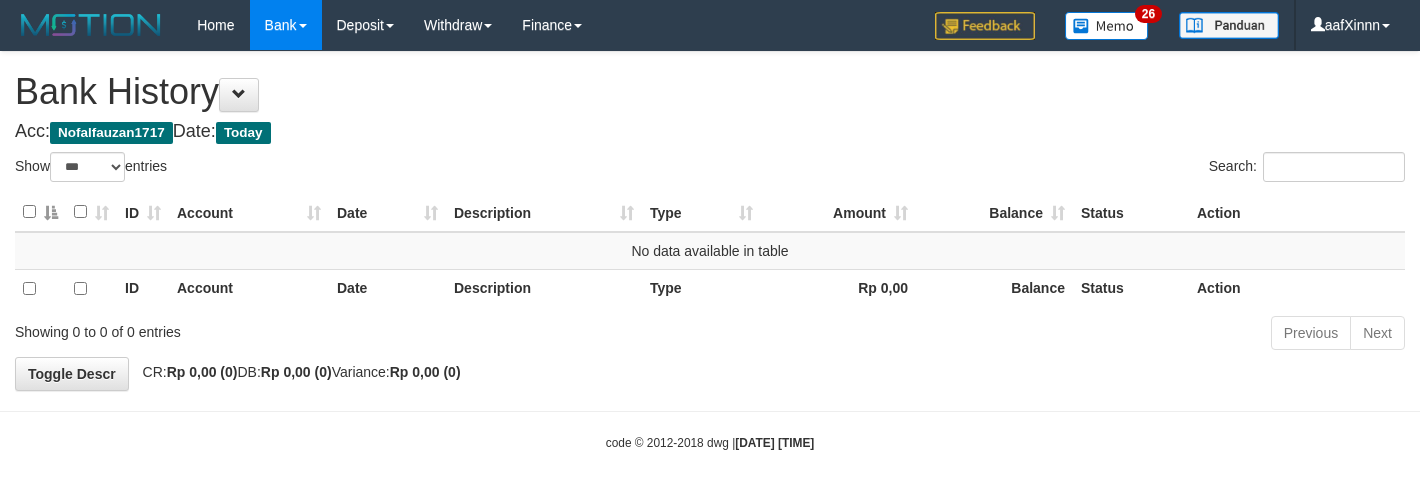 select on "***" 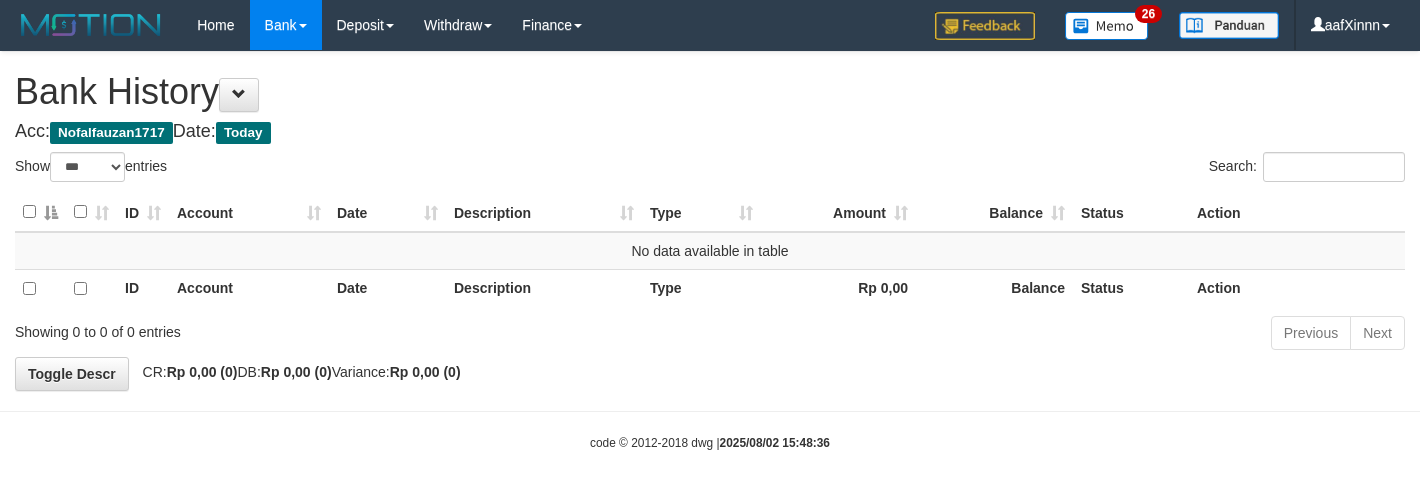 select on "***" 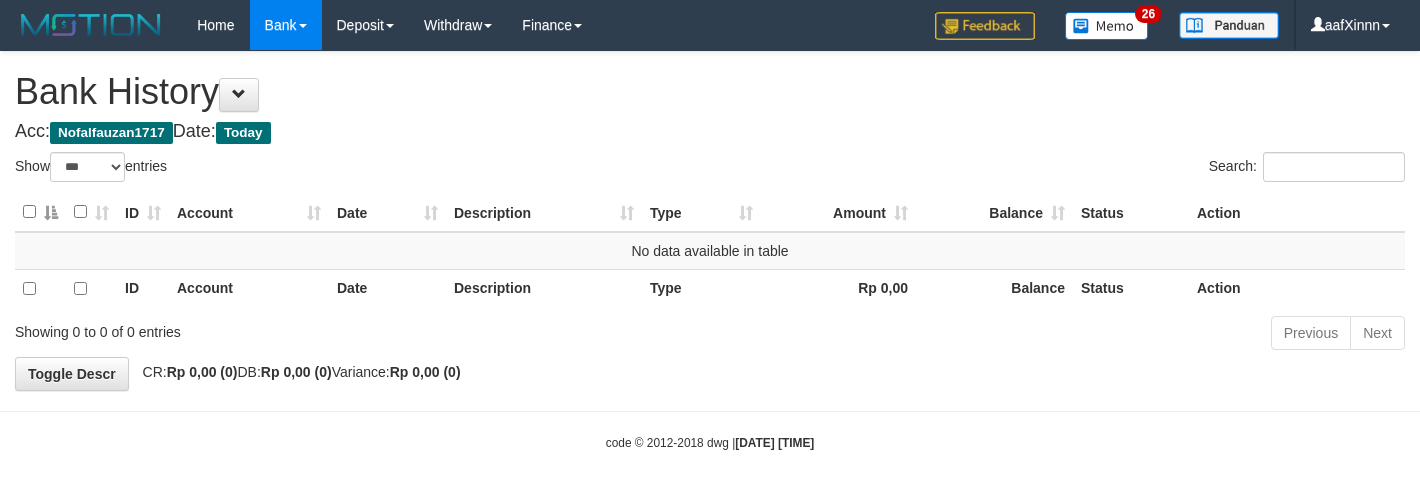 select on "***" 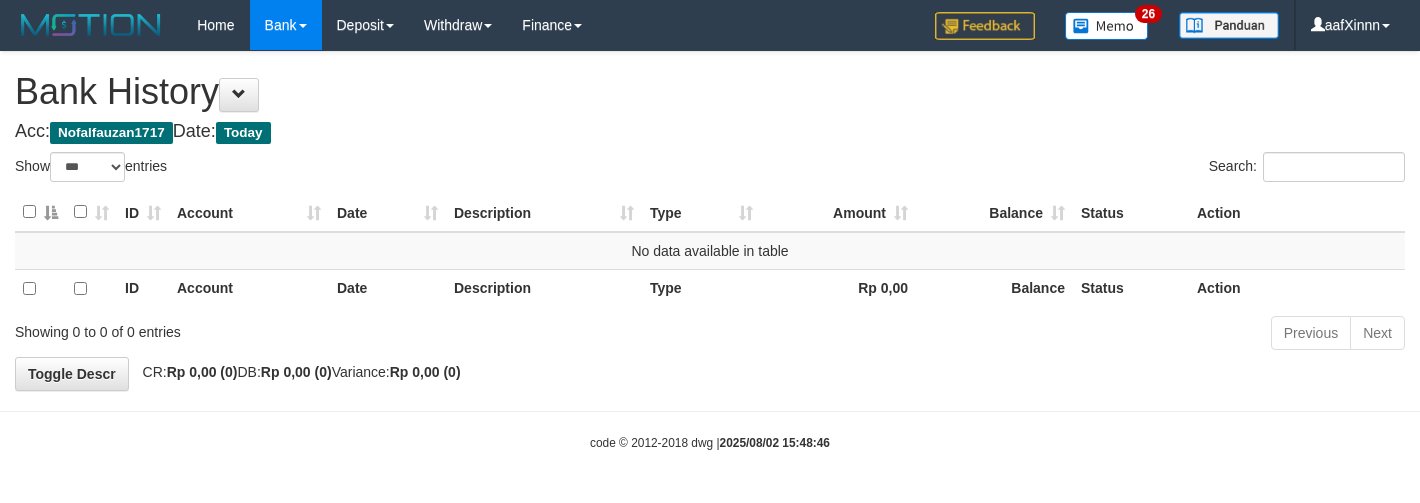 select on "***" 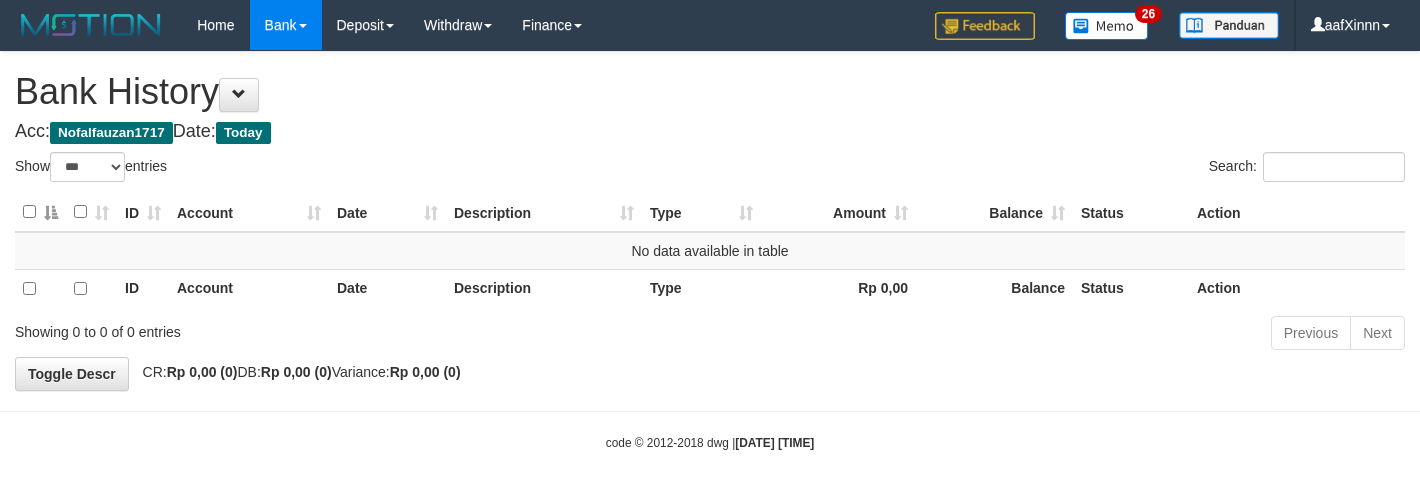 select on "***" 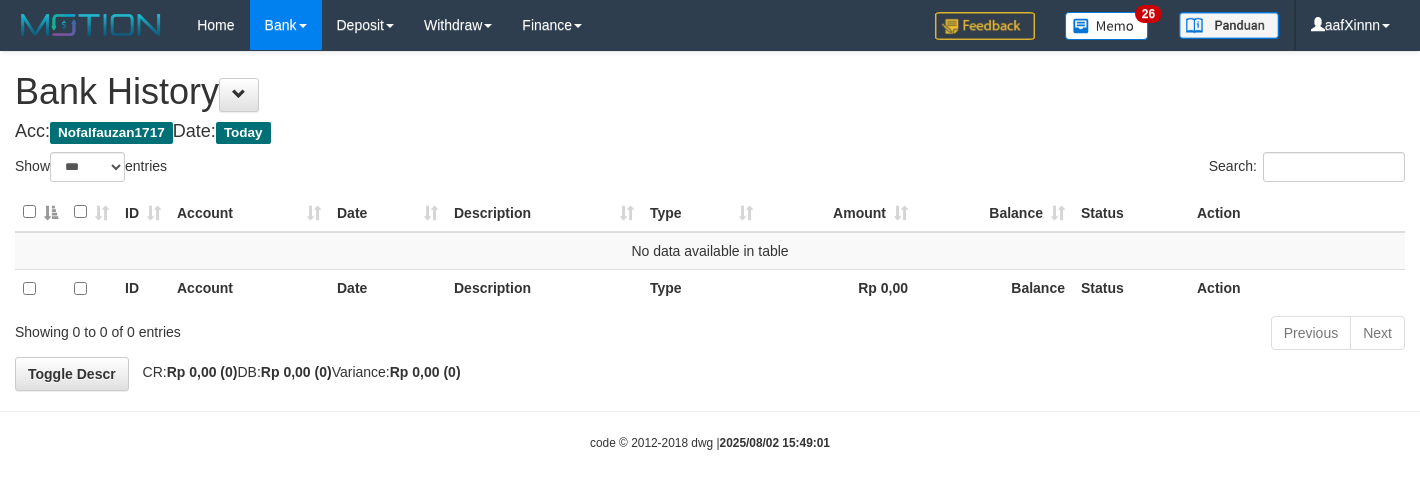 select on "***" 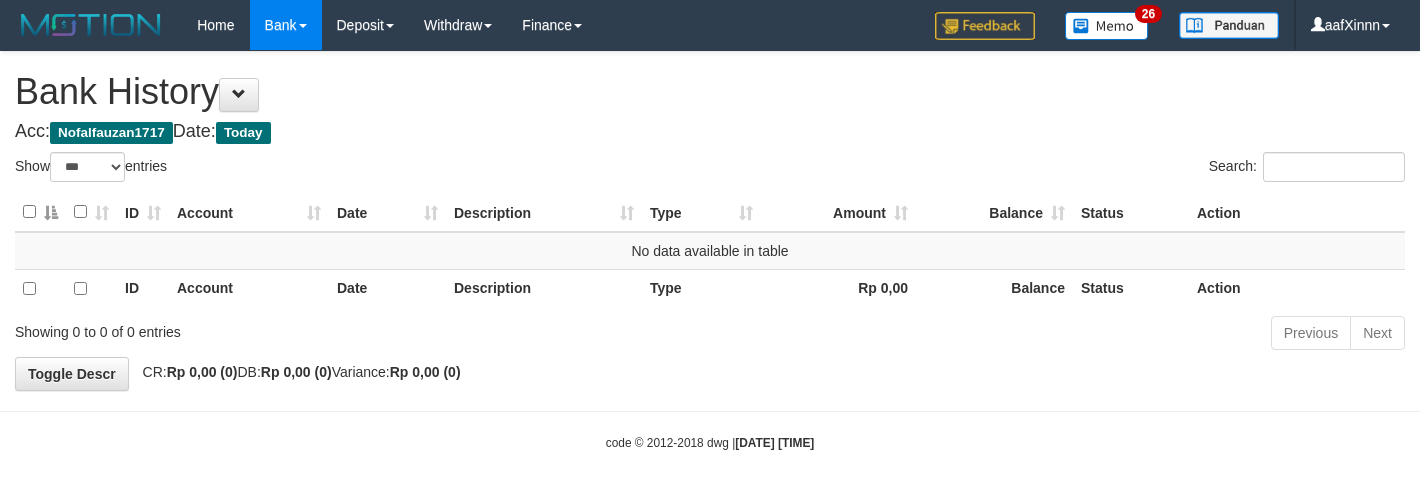 select on "***" 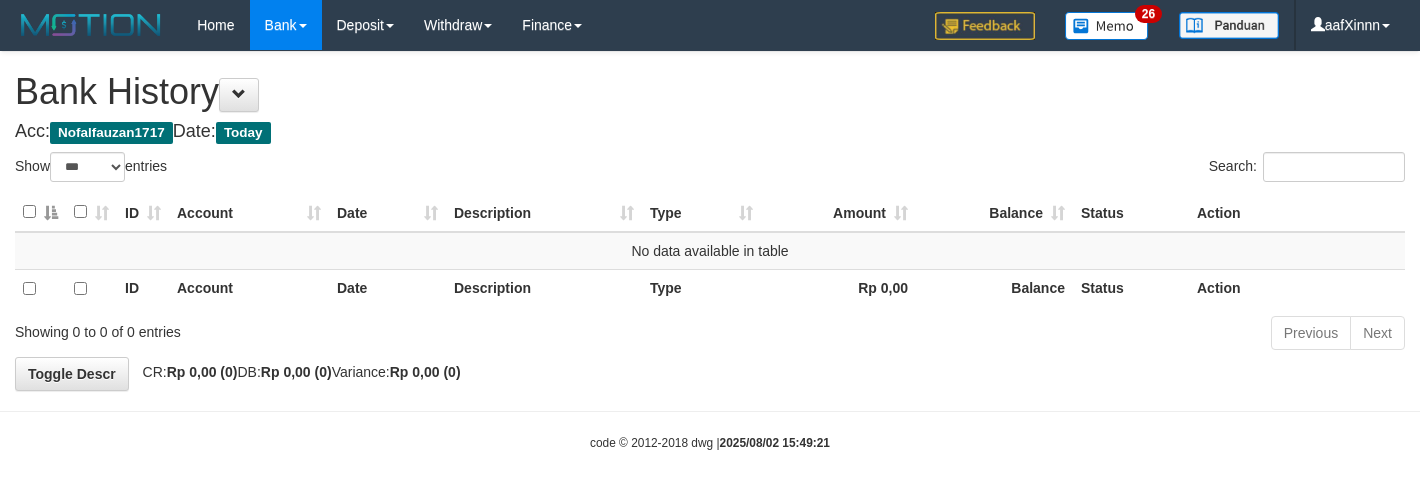 select on "***" 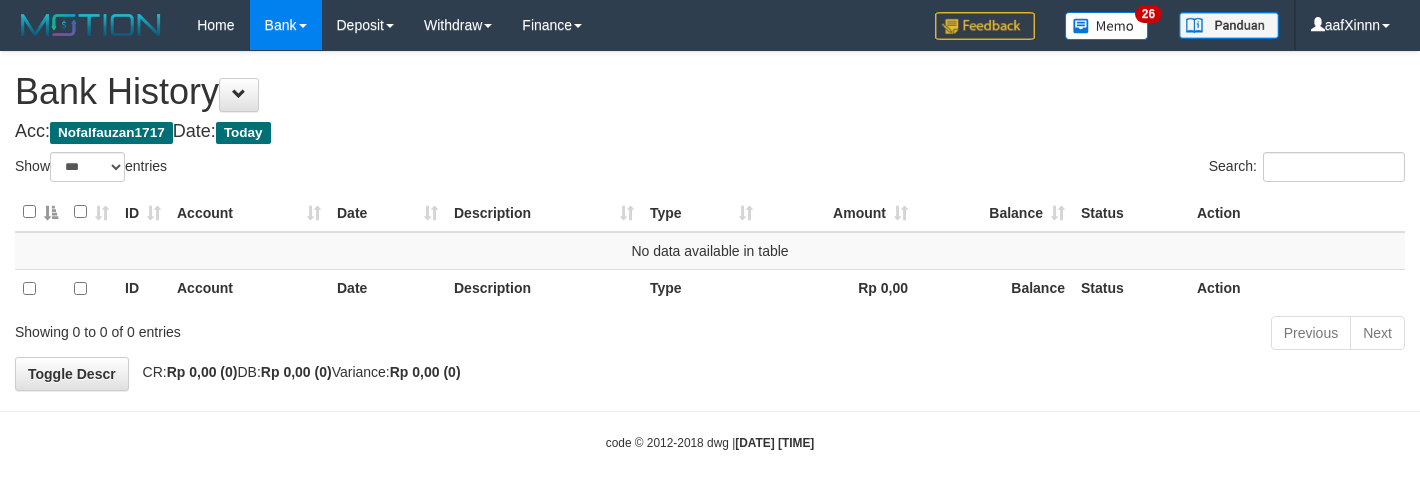 select on "***" 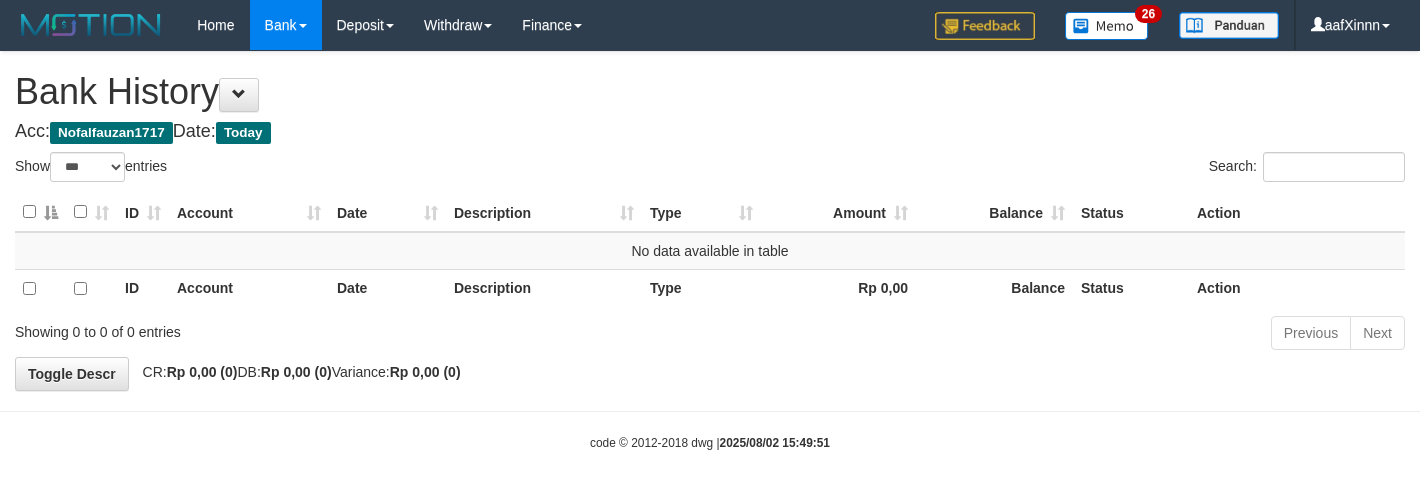 select on "***" 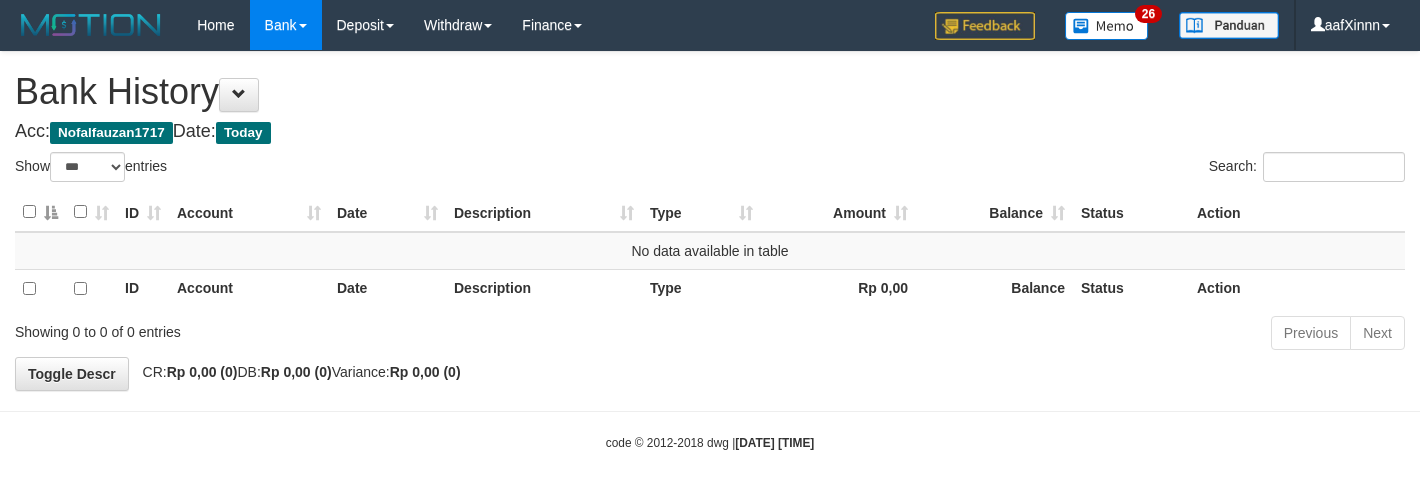 select on "***" 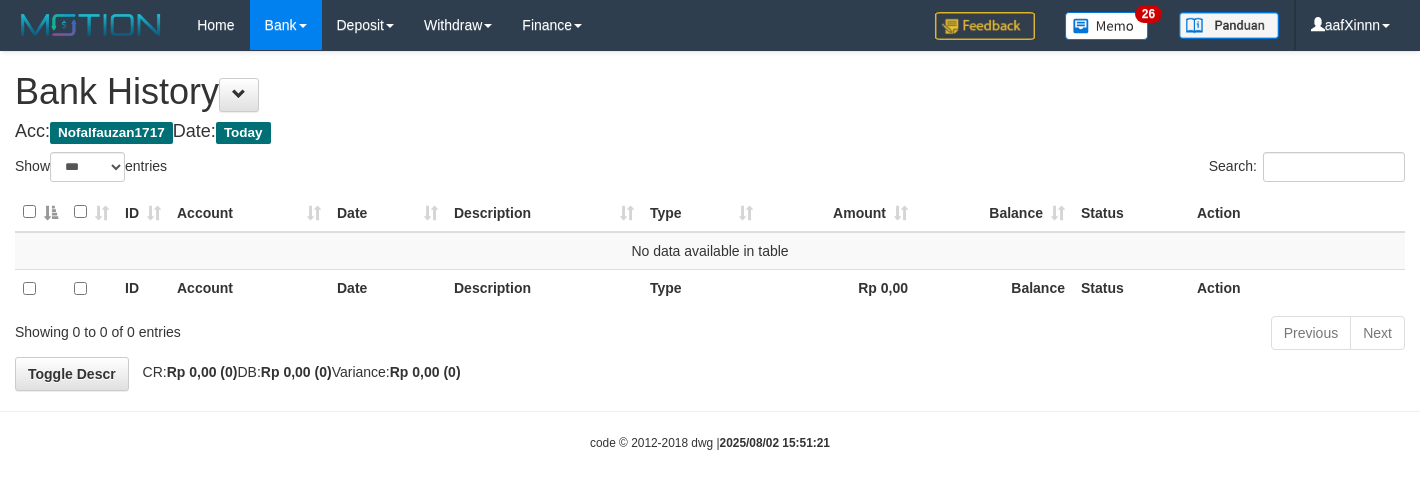 select on "***" 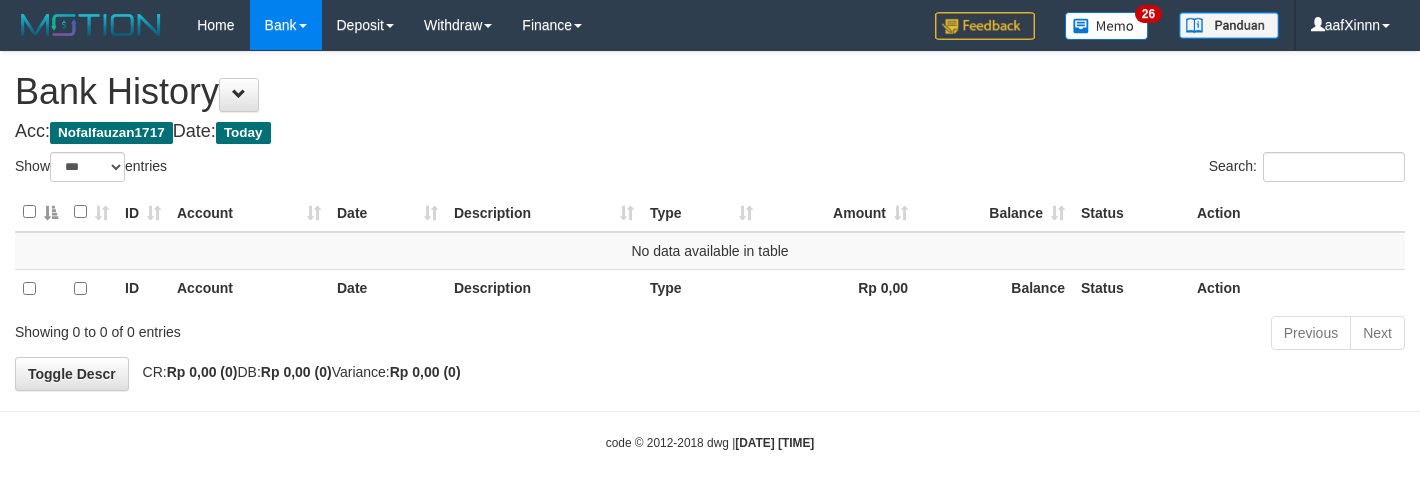select on "***" 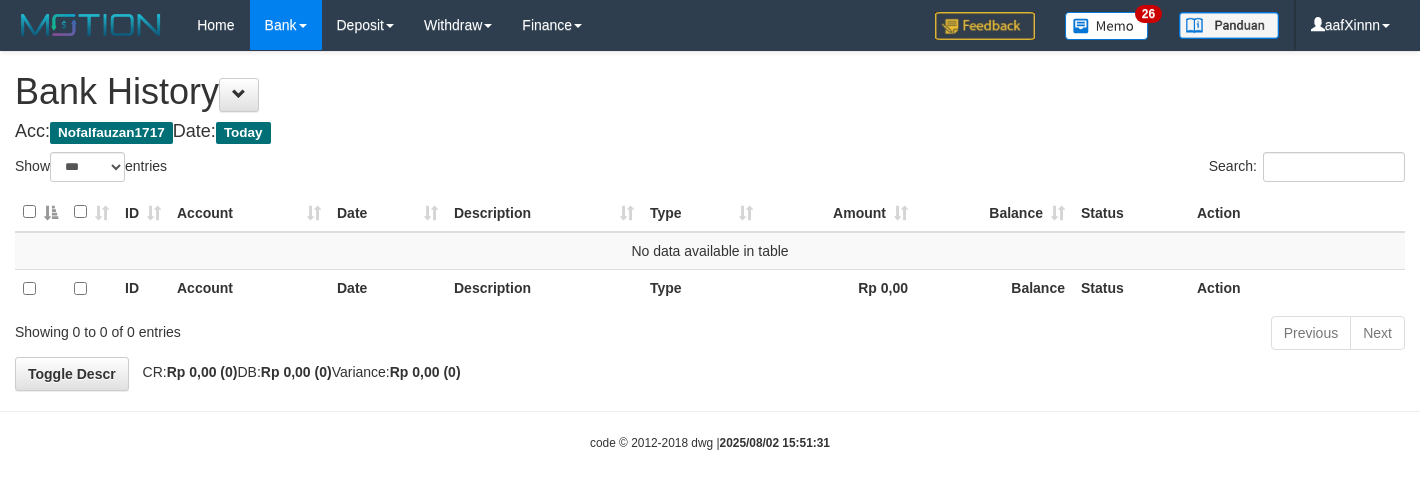 select on "***" 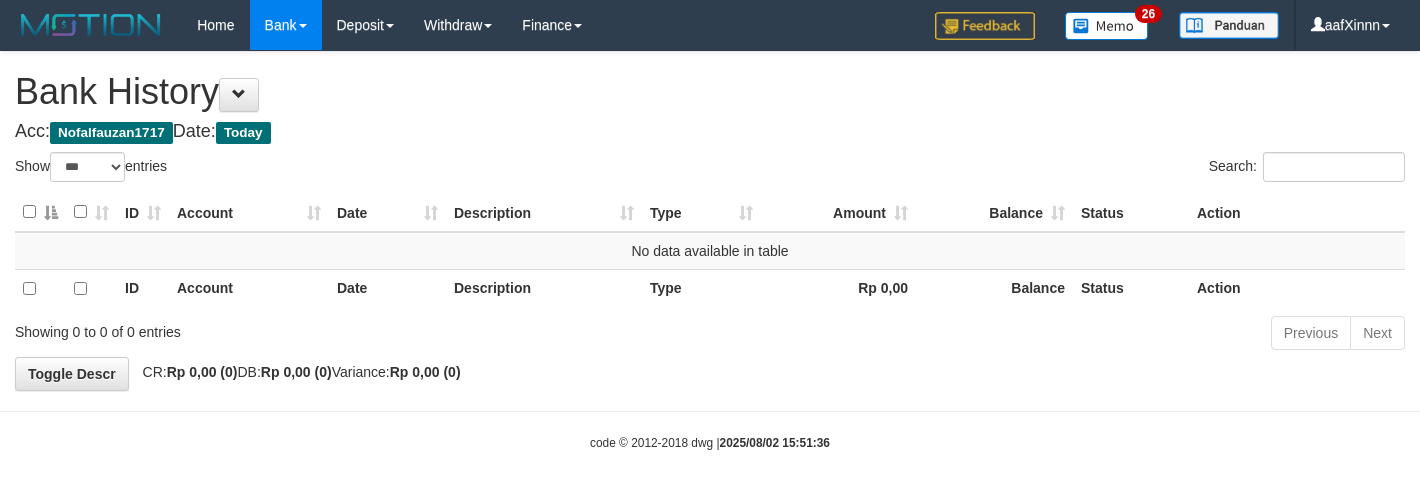 select on "***" 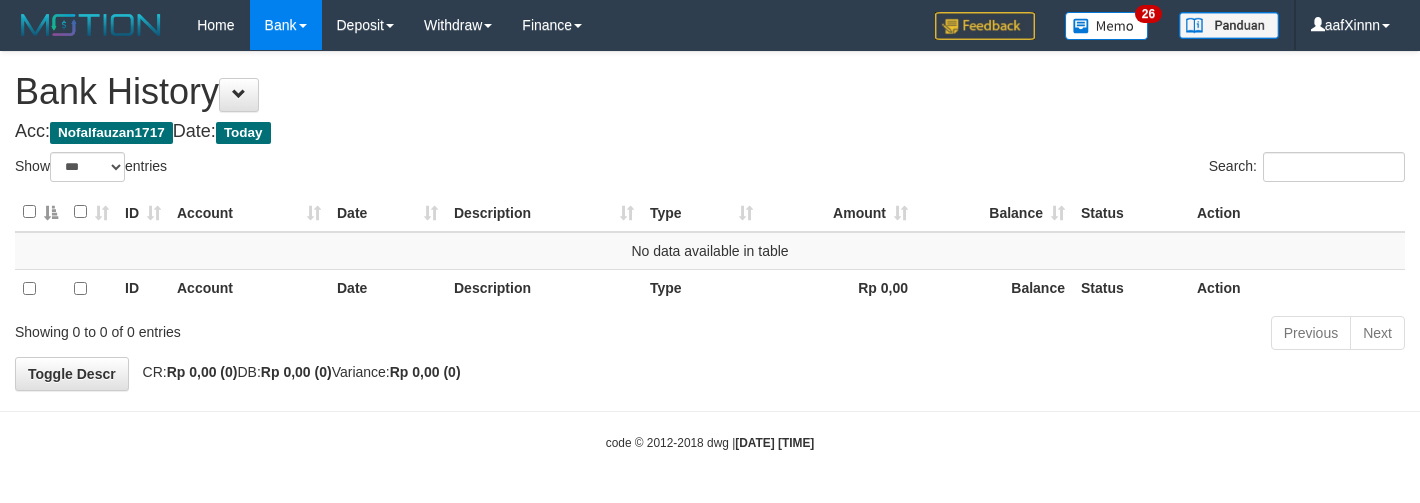 select on "***" 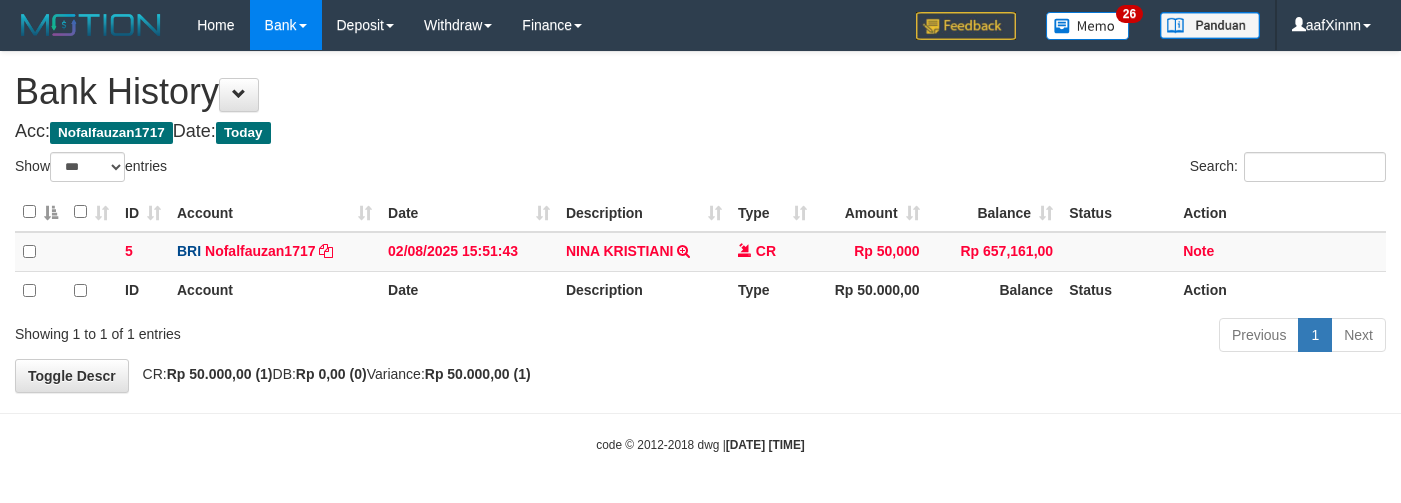 select on "***" 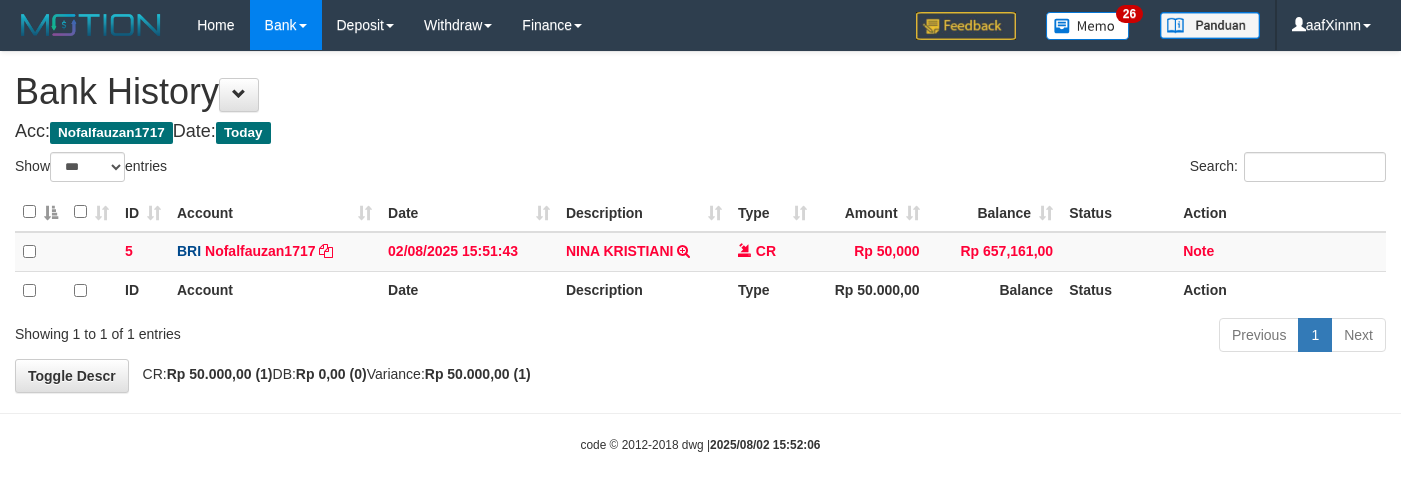 select on "***" 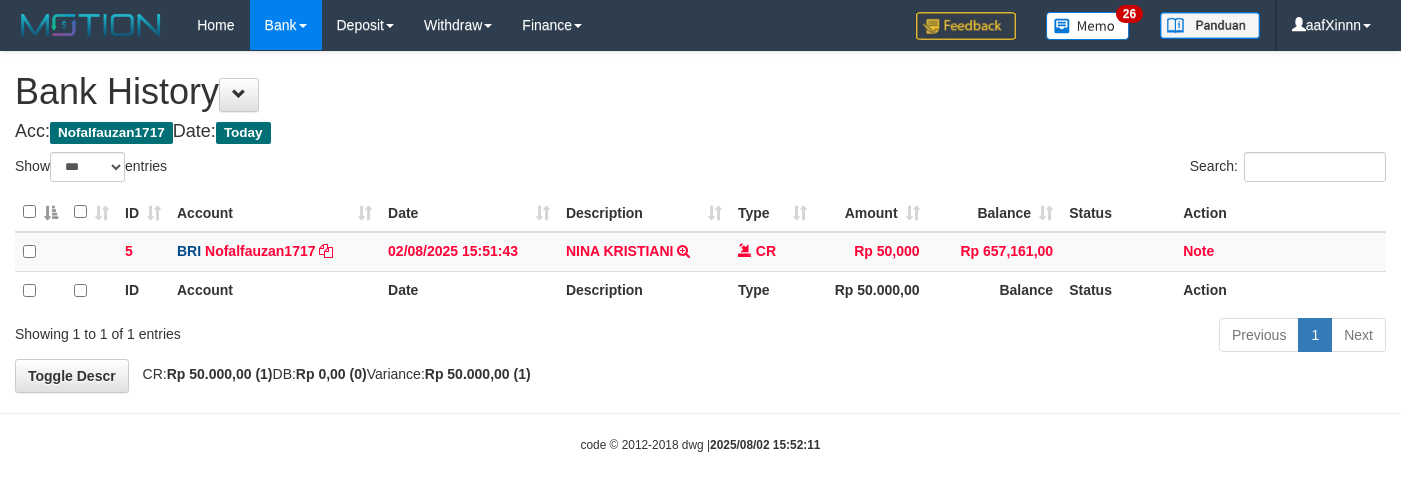 select on "***" 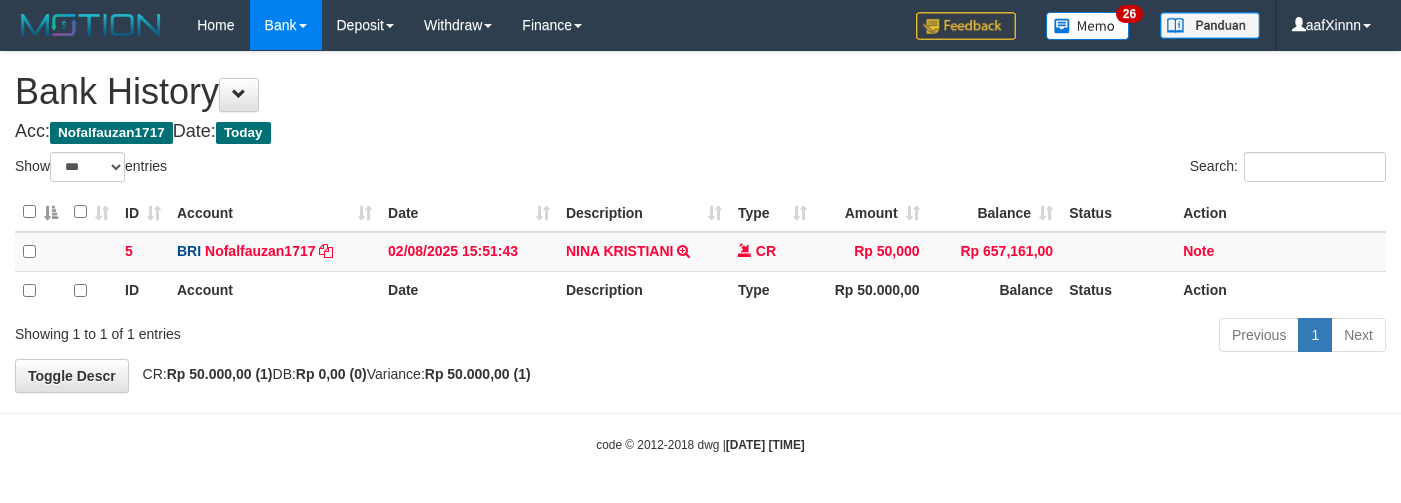 select on "***" 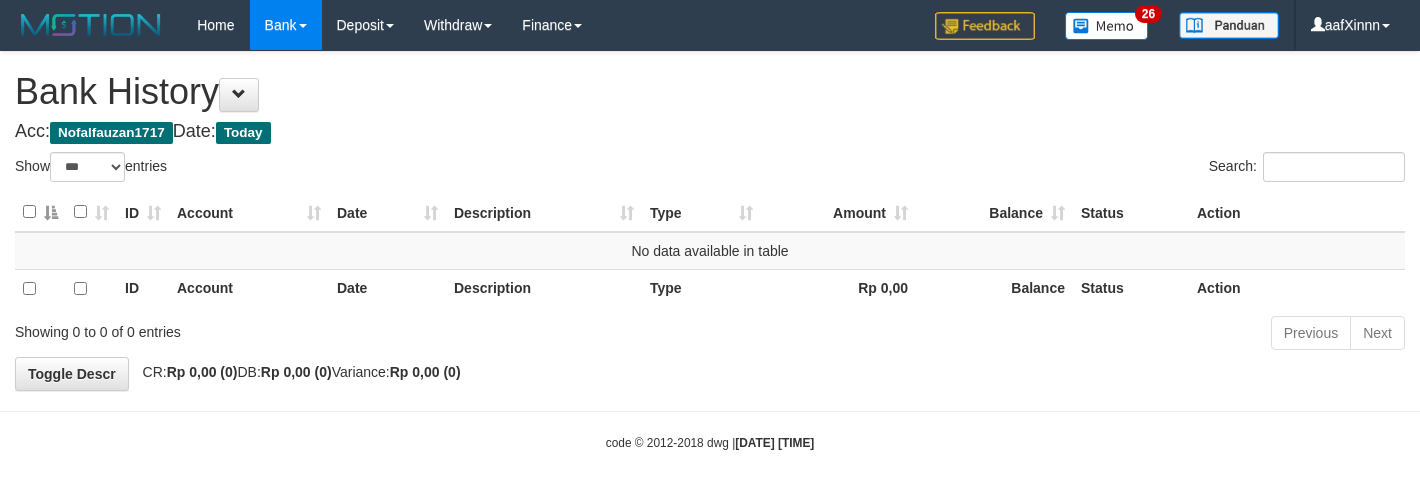select on "***" 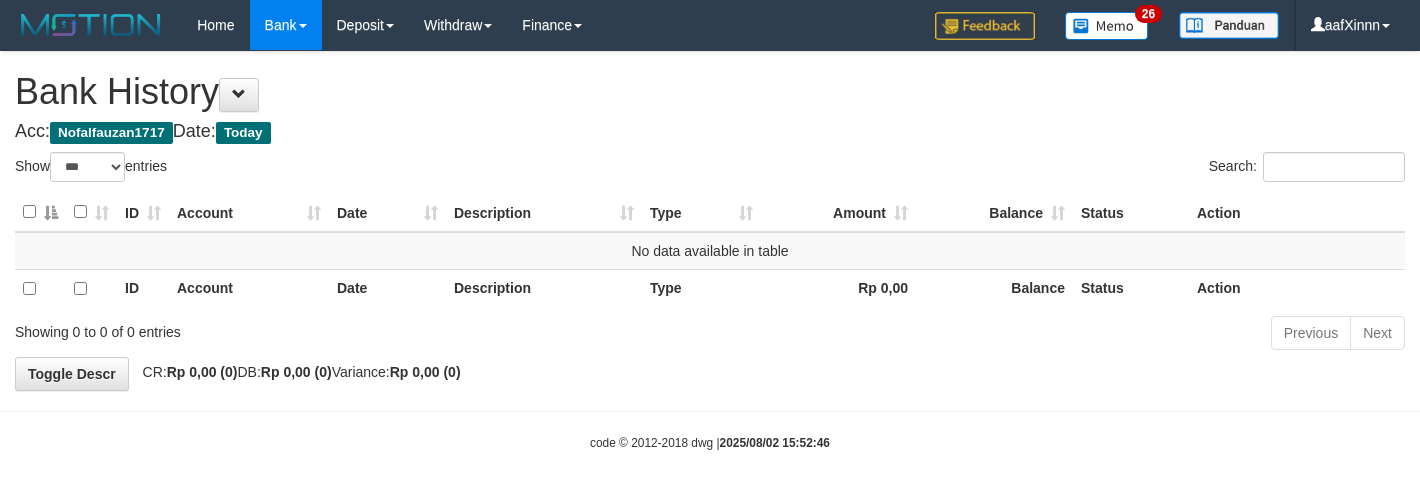 select on "***" 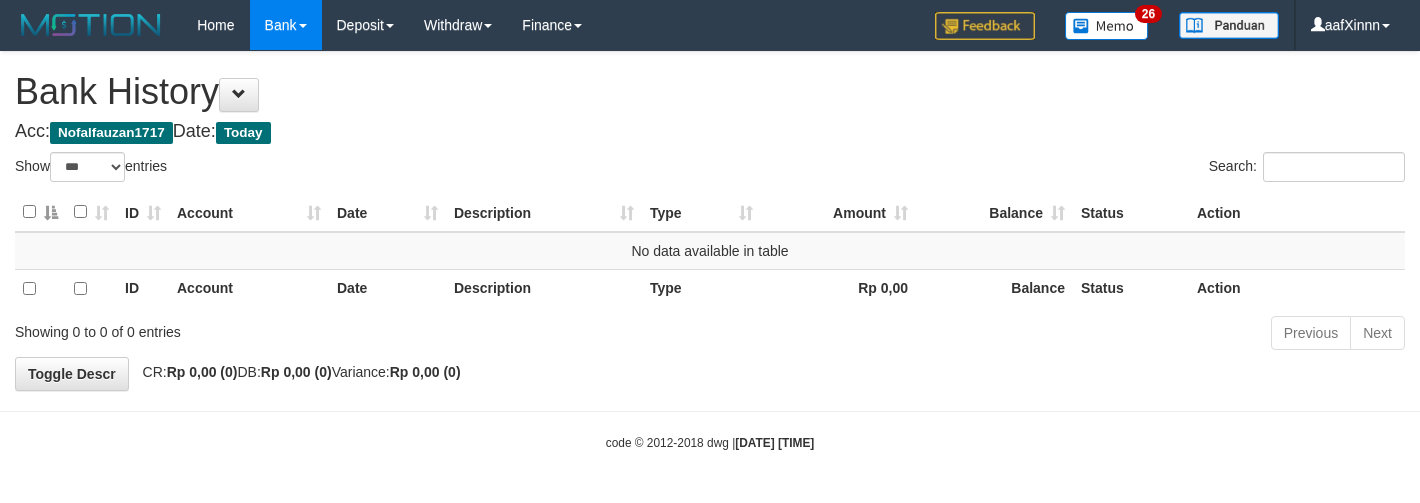 select on "***" 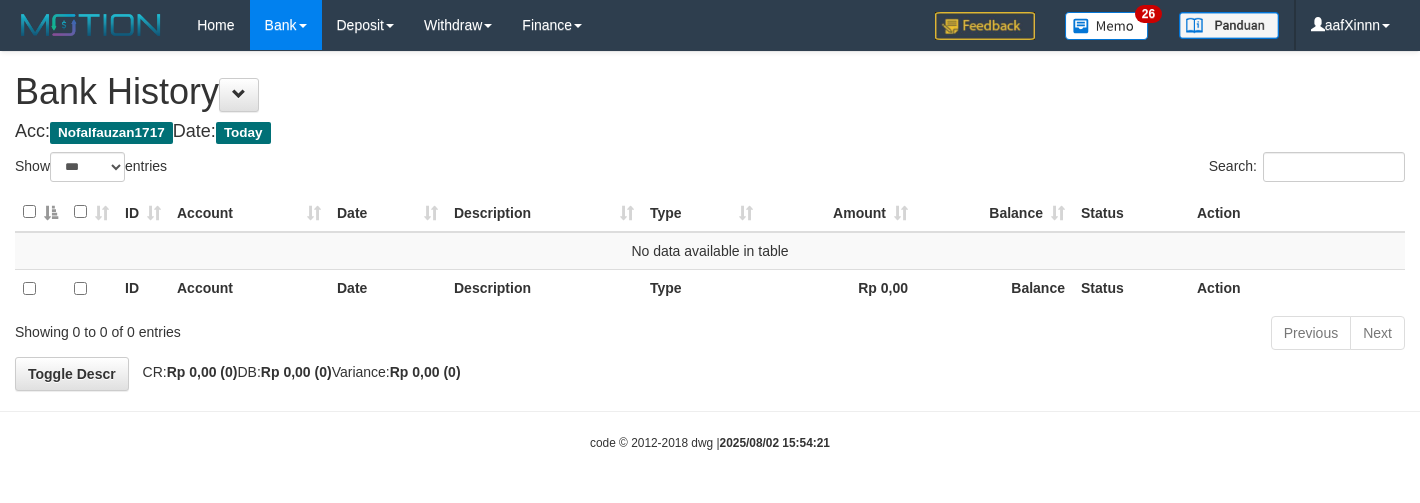 select on "***" 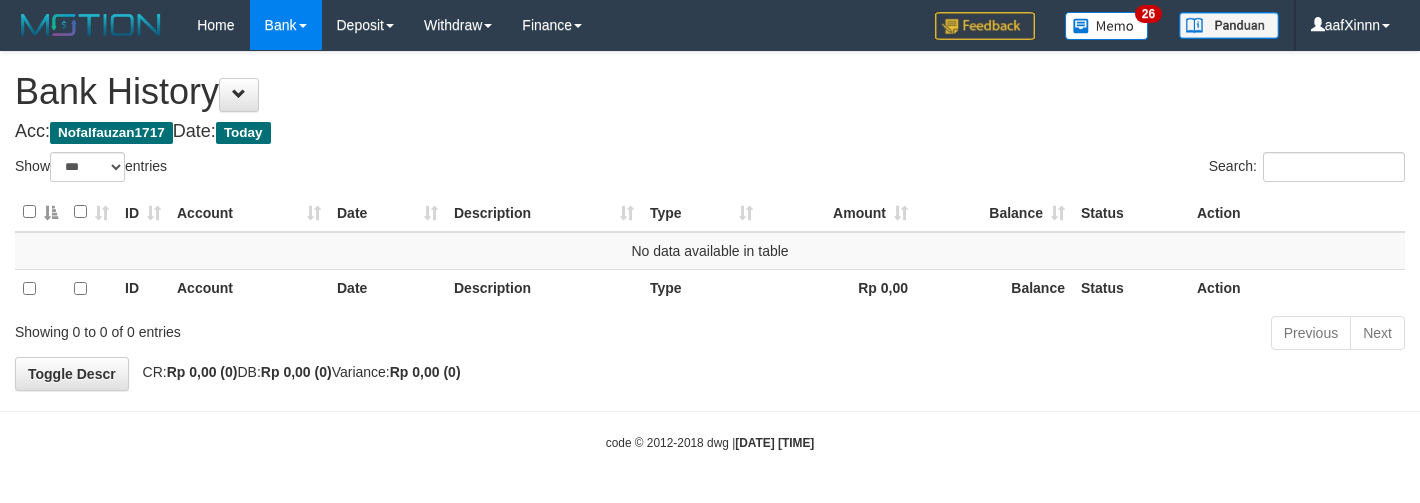 select on "***" 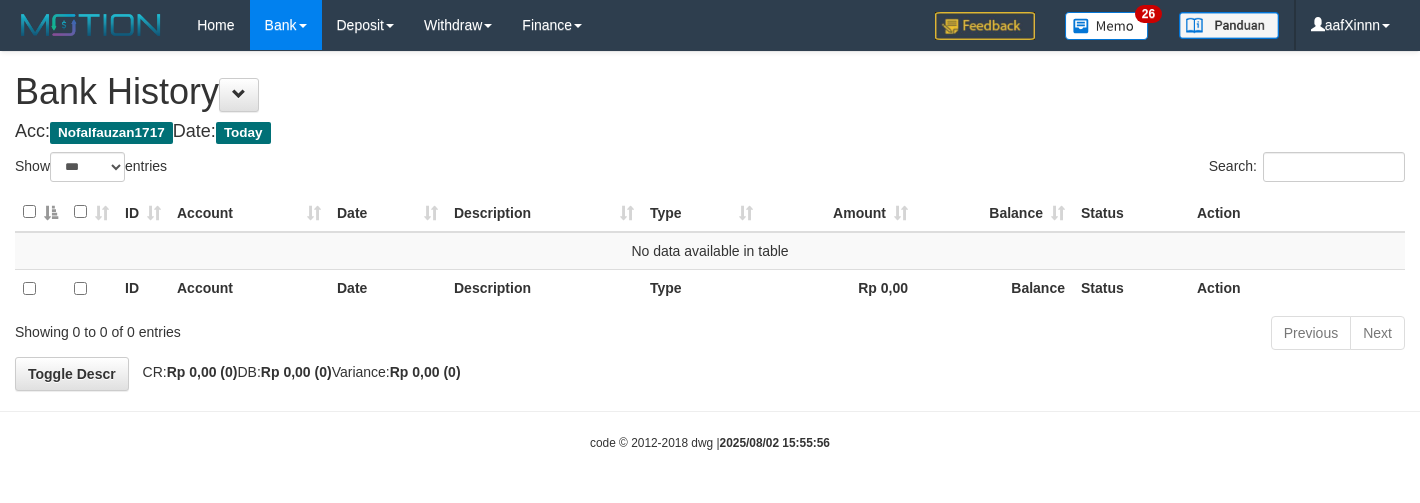 select on "***" 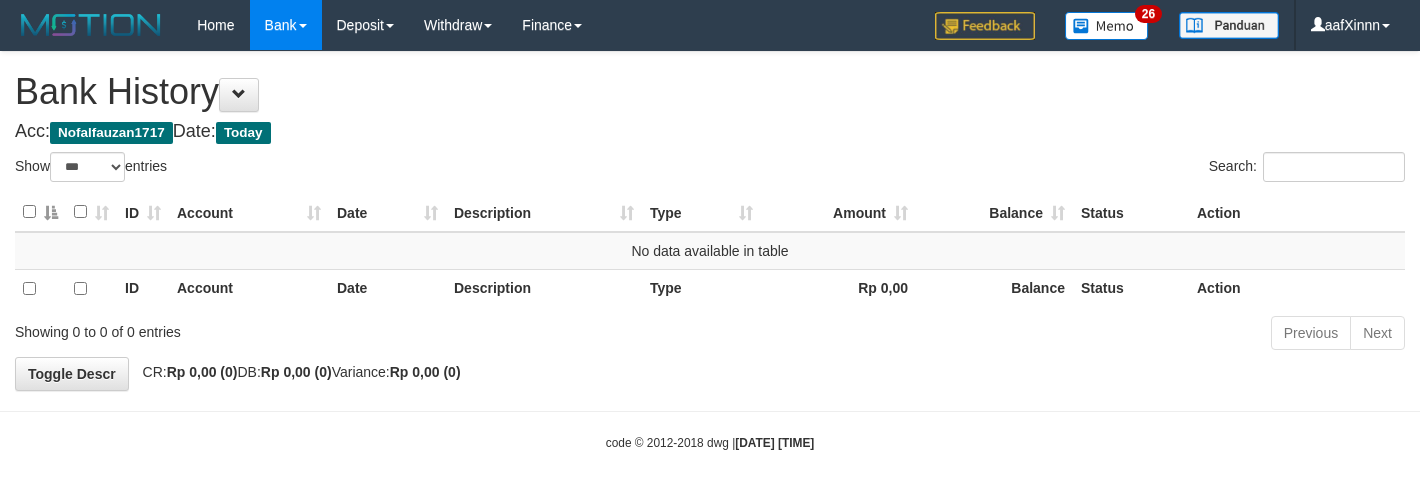 select on "***" 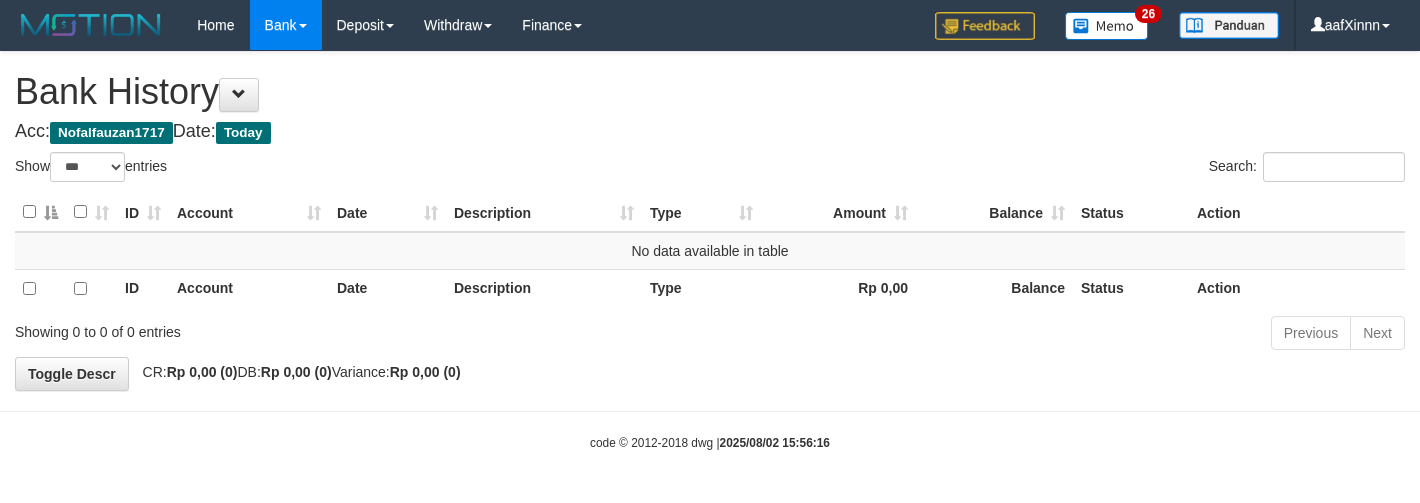 select on "***" 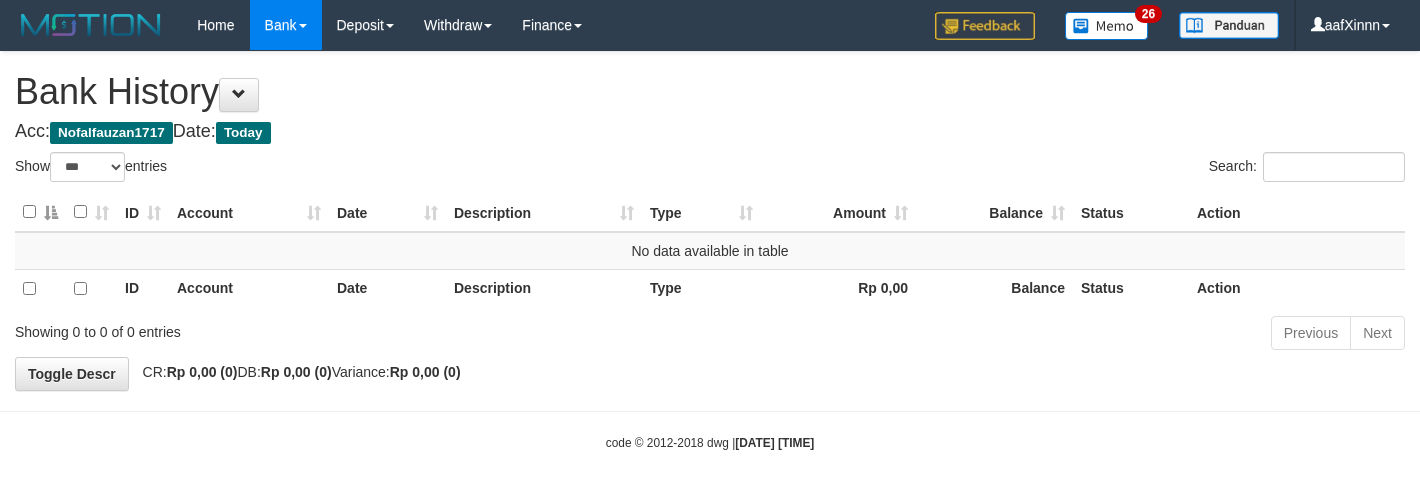 select on "***" 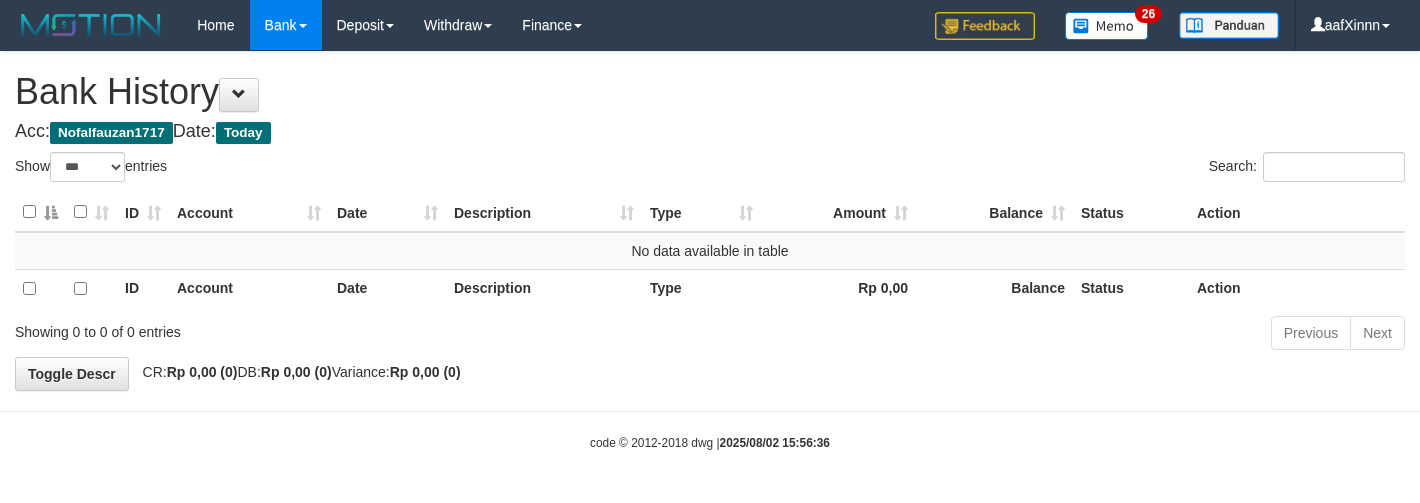 select on "***" 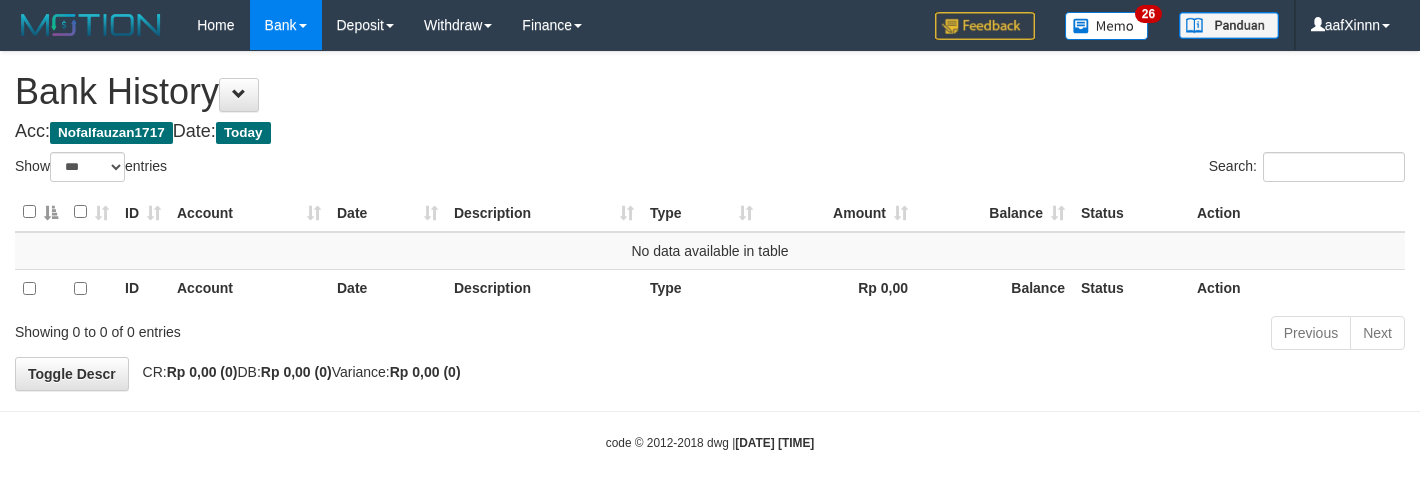 select on "***" 